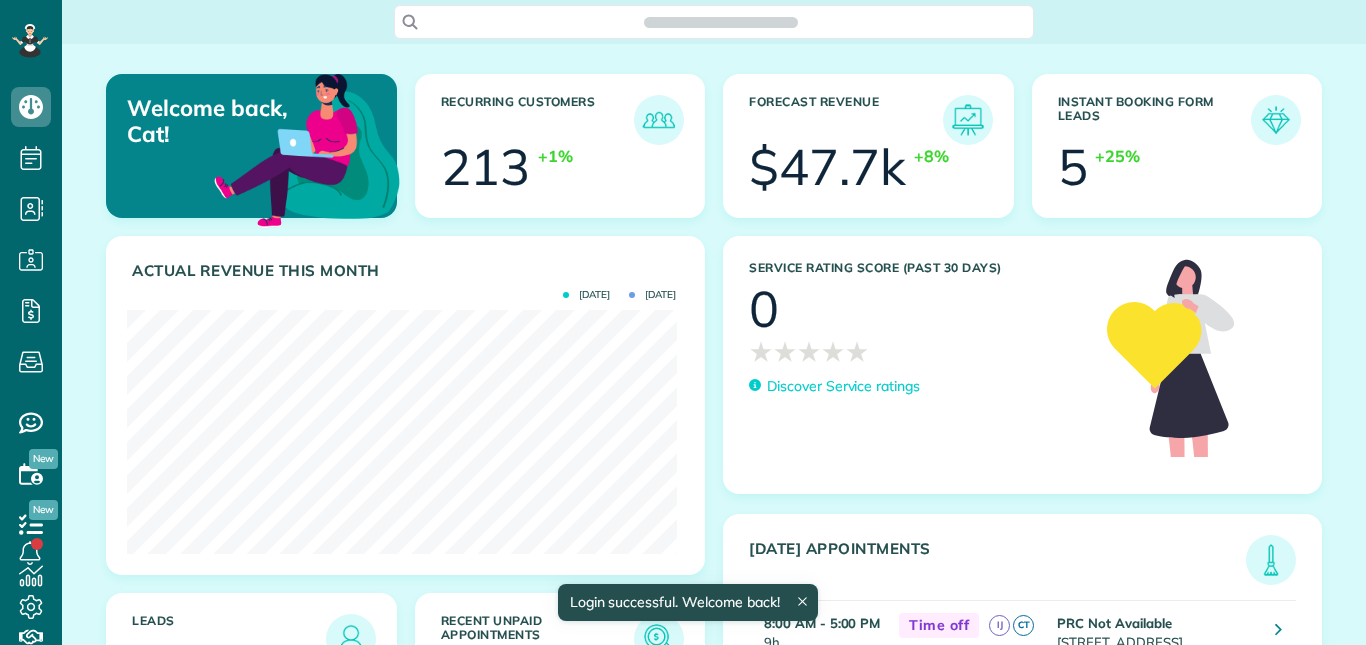 scroll, scrollTop: 0, scrollLeft: 0, axis: both 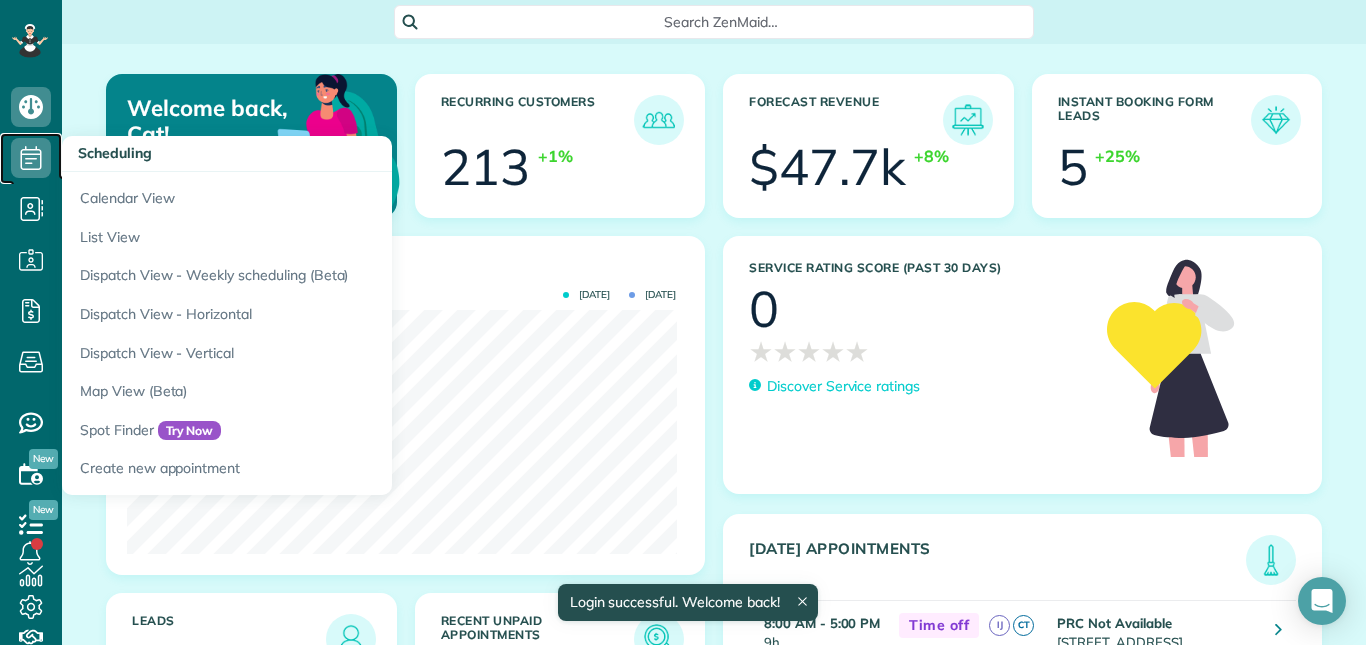click 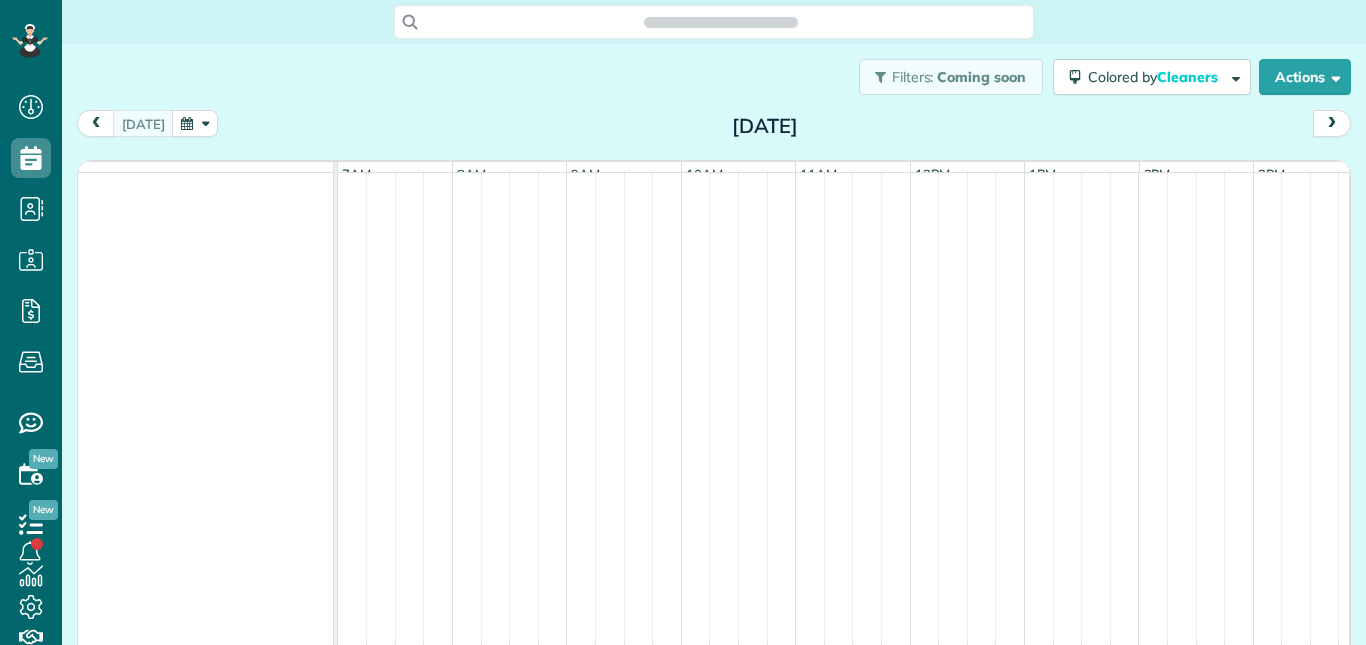 scroll, scrollTop: 0, scrollLeft: 0, axis: both 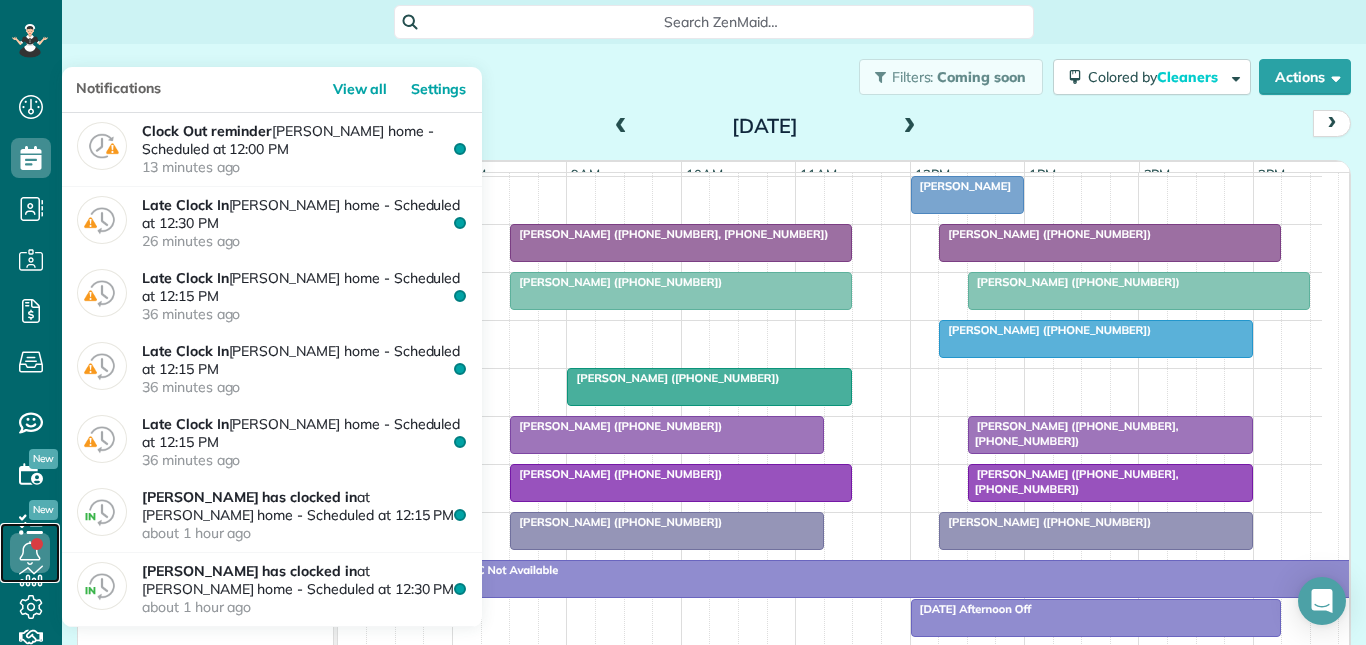 click at bounding box center (30, 553) 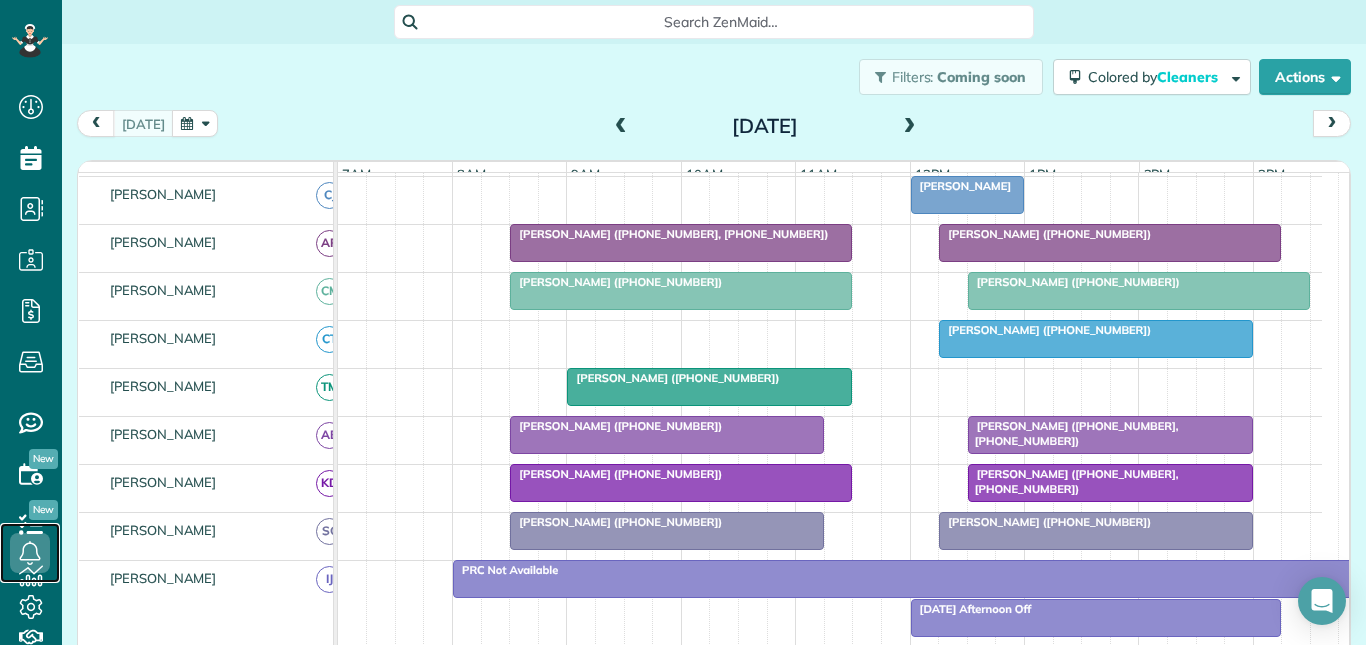 click at bounding box center (1139, 291) 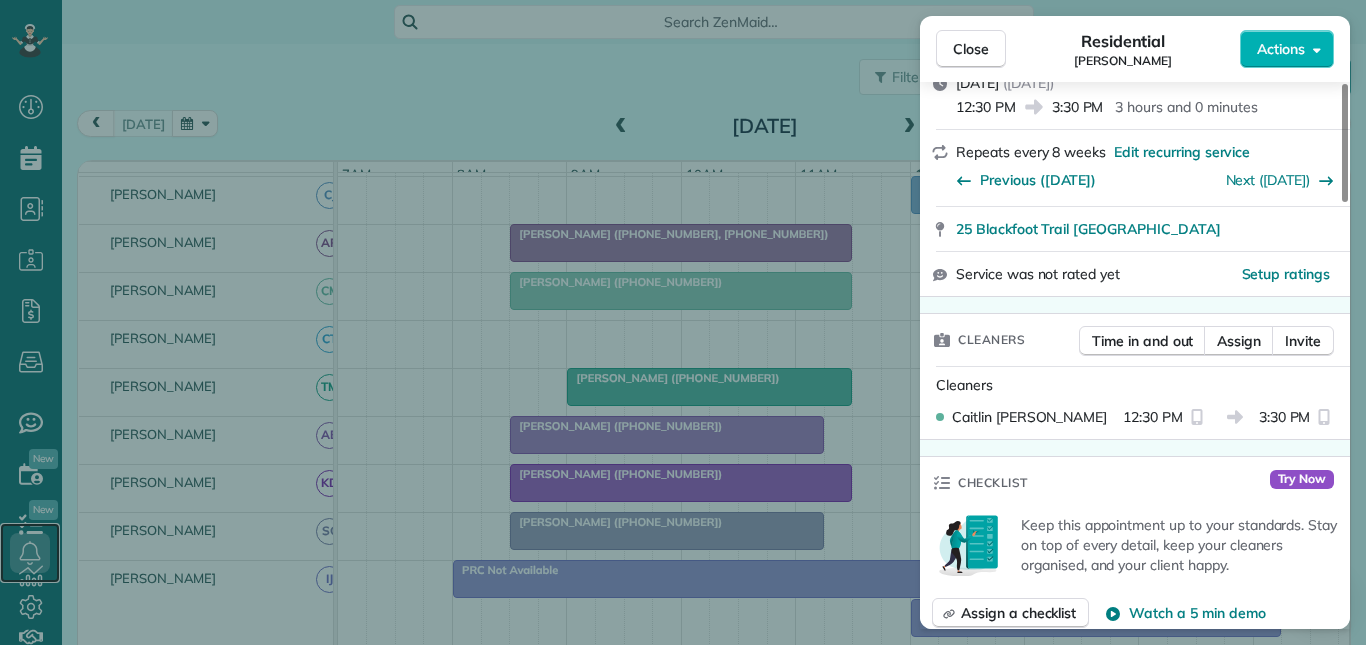 scroll, scrollTop: 300, scrollLeft: 0, axis: vertical 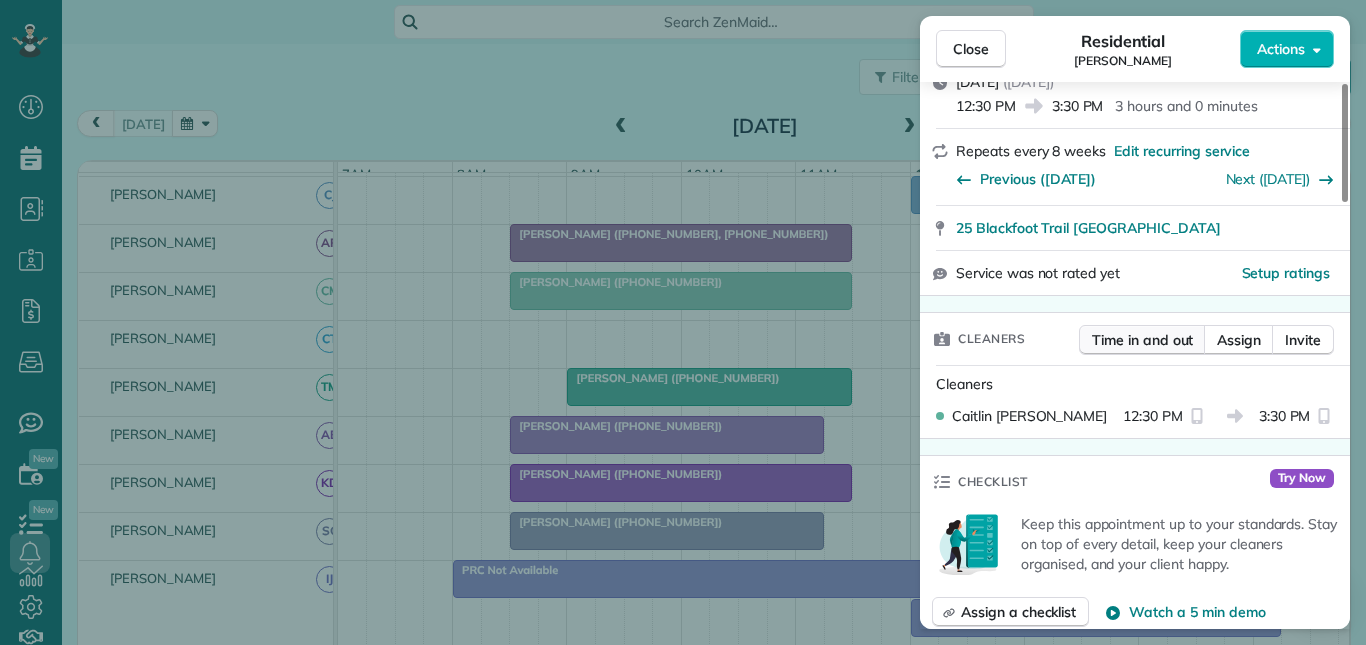 click on "Time in and out" at bounding box center (1142, 340) 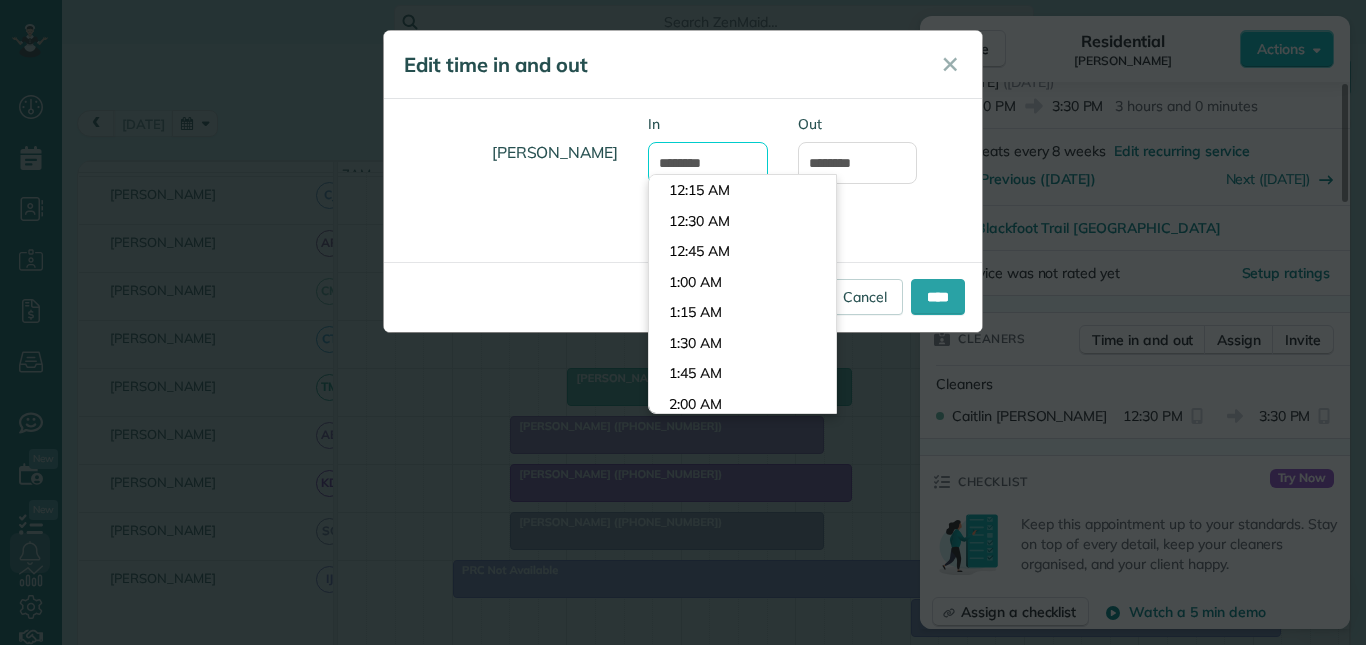 click on "********" at bounding box center [708, 163] 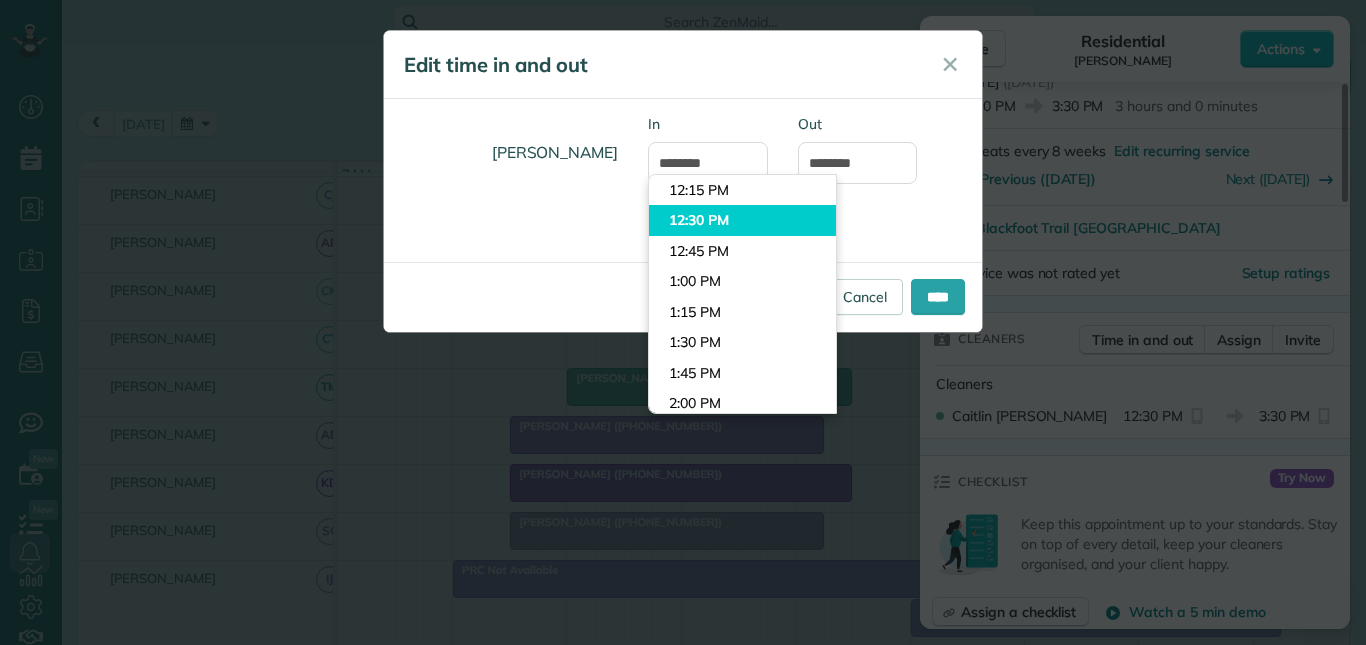 click on "12:30 PM" at bounding box center [742, 220] 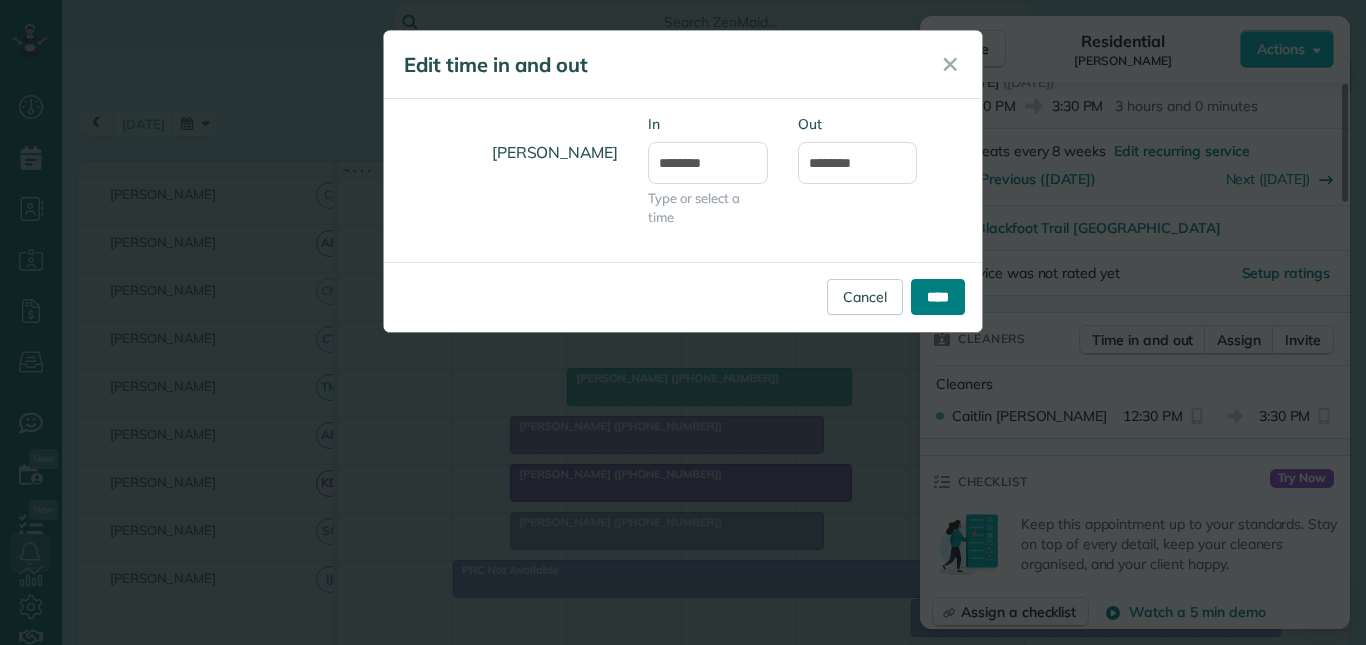click on "****" at bounding box center (938, 297) 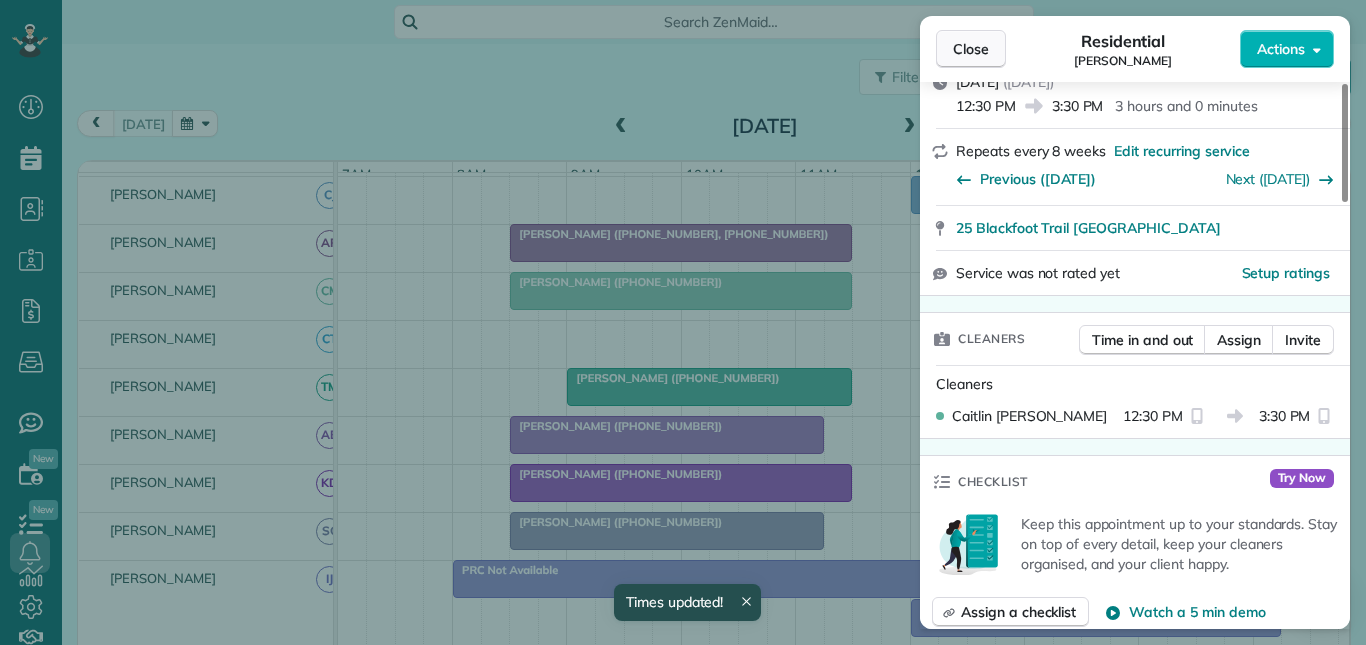 click on "Close" at bounding box center [971, 49] 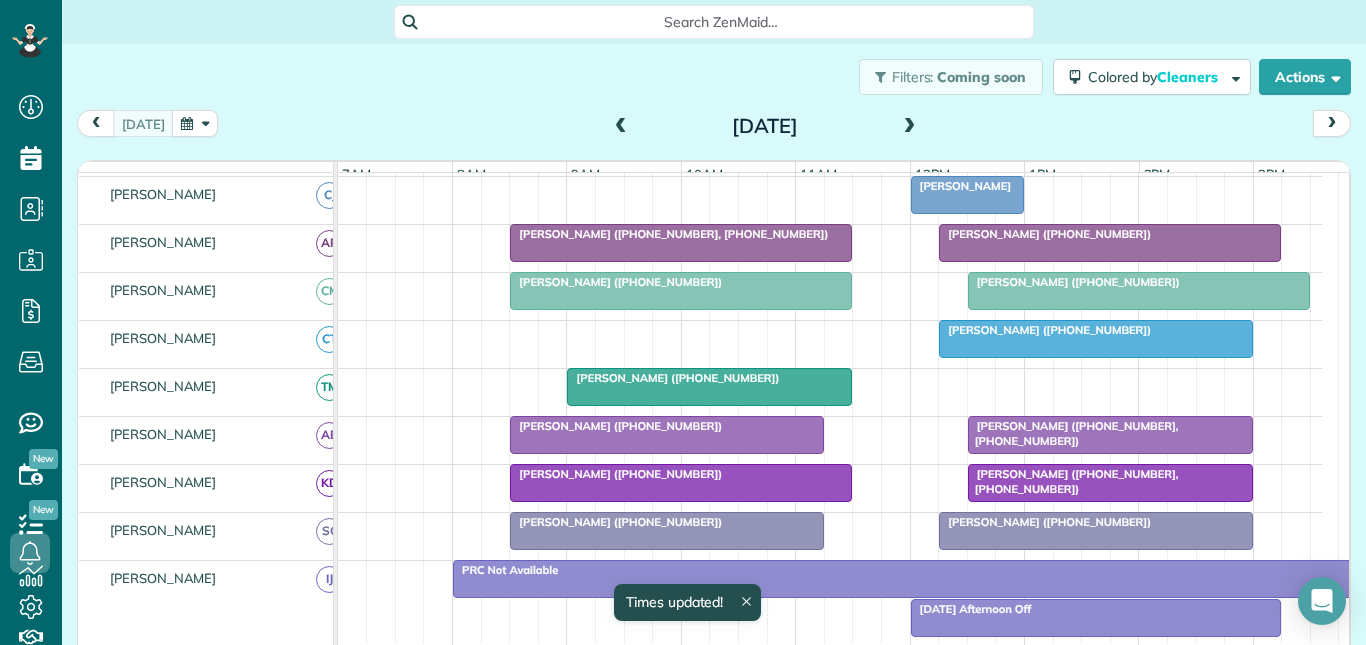 click on "[PERSON_NAME] ([PHONE_NUMBER], [PHONE_NUMBER])" at bounding box center (669, 234) 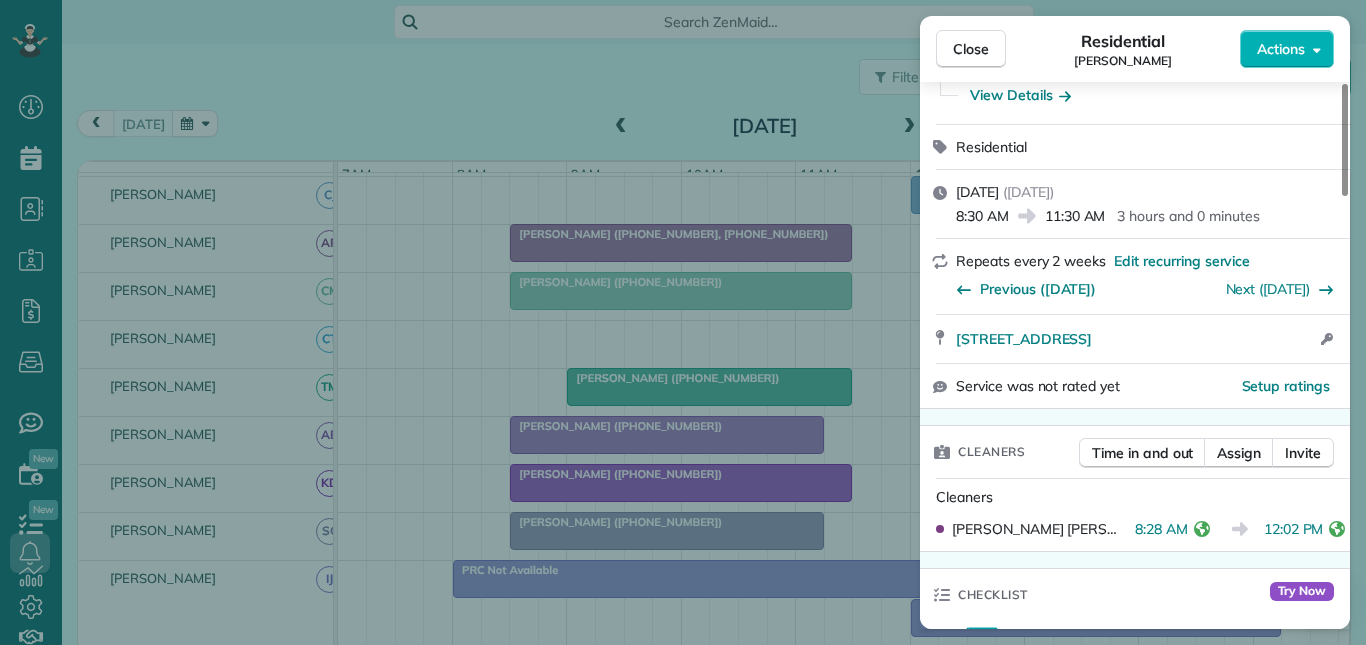 scroll, scrollTop: 400, scrollLeft: 0, axis: vertical 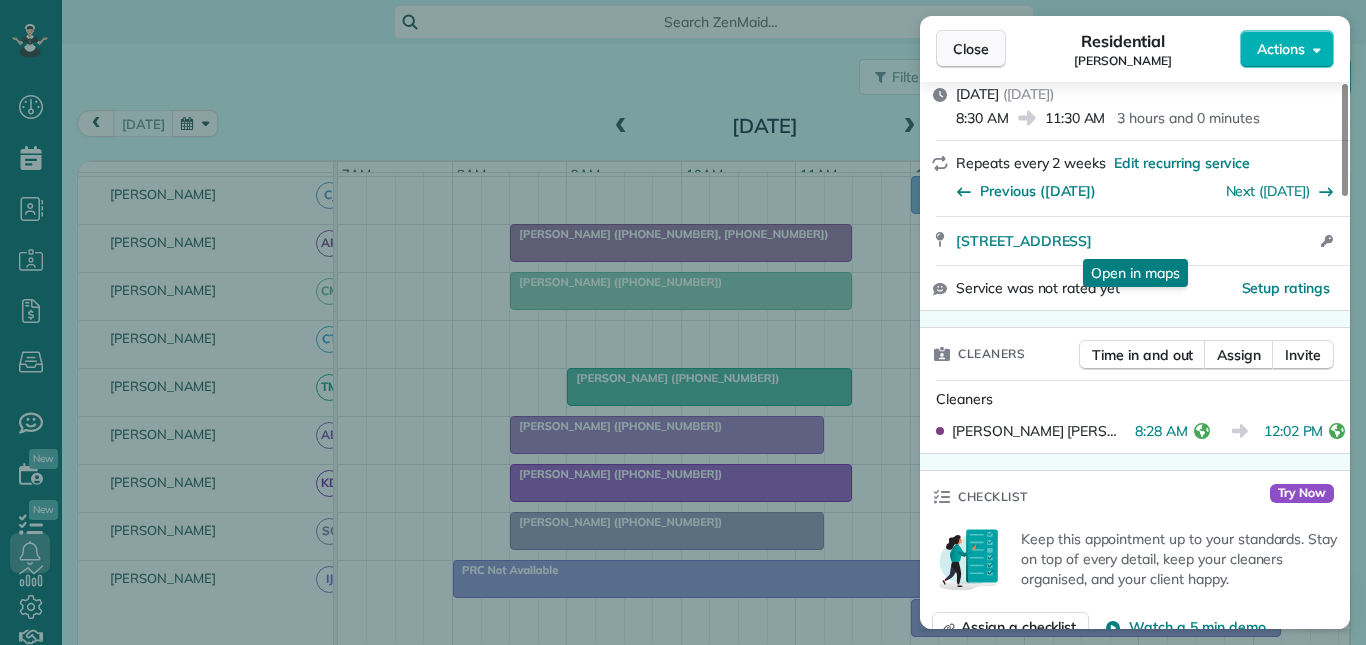 click on "Close" at bounding box center (971, 49) 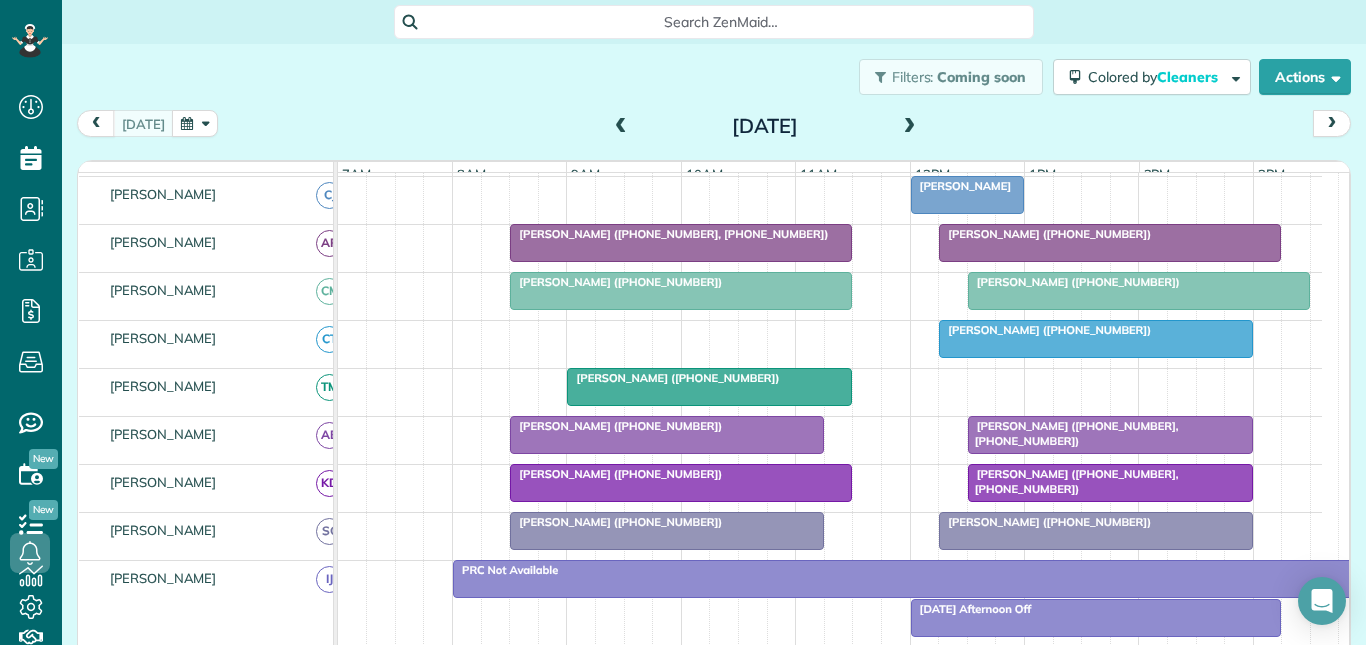 click on "[PERSON_NAME] ([PHONE_NUMBER])" at bounding box center [1045, 234] 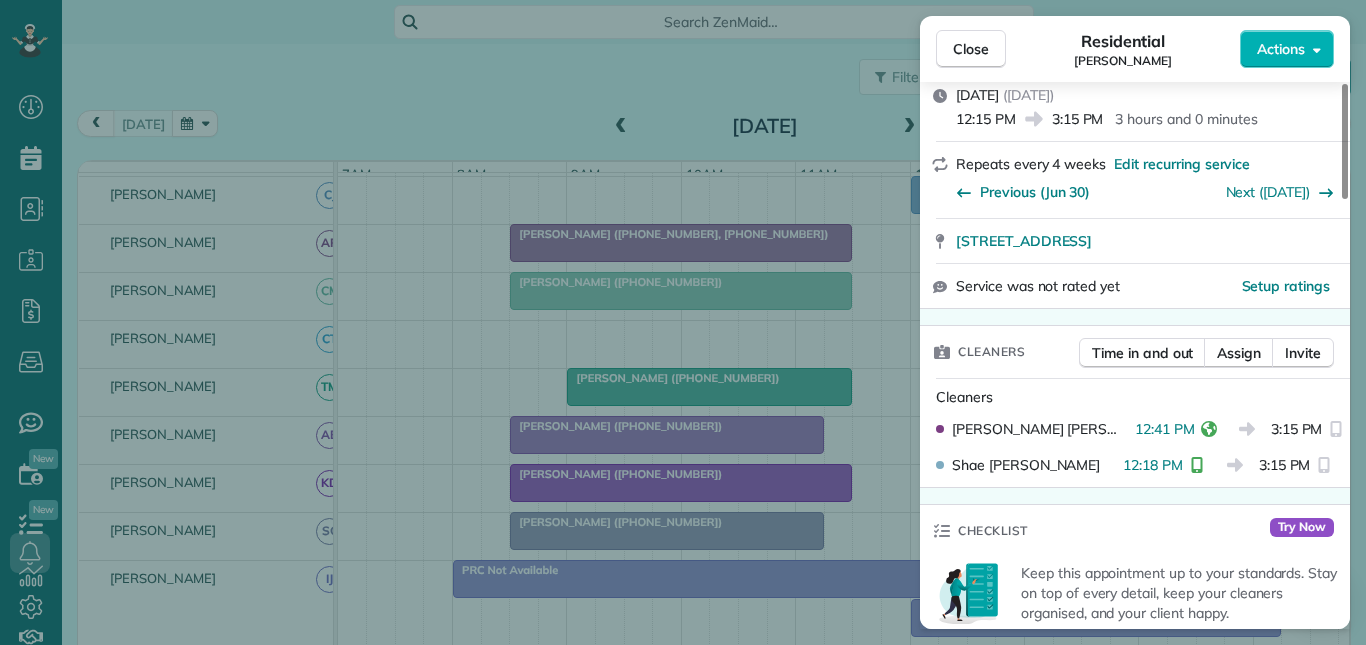 scroll, scrollTop: 300, scrollLeft: 0, axis: vertical 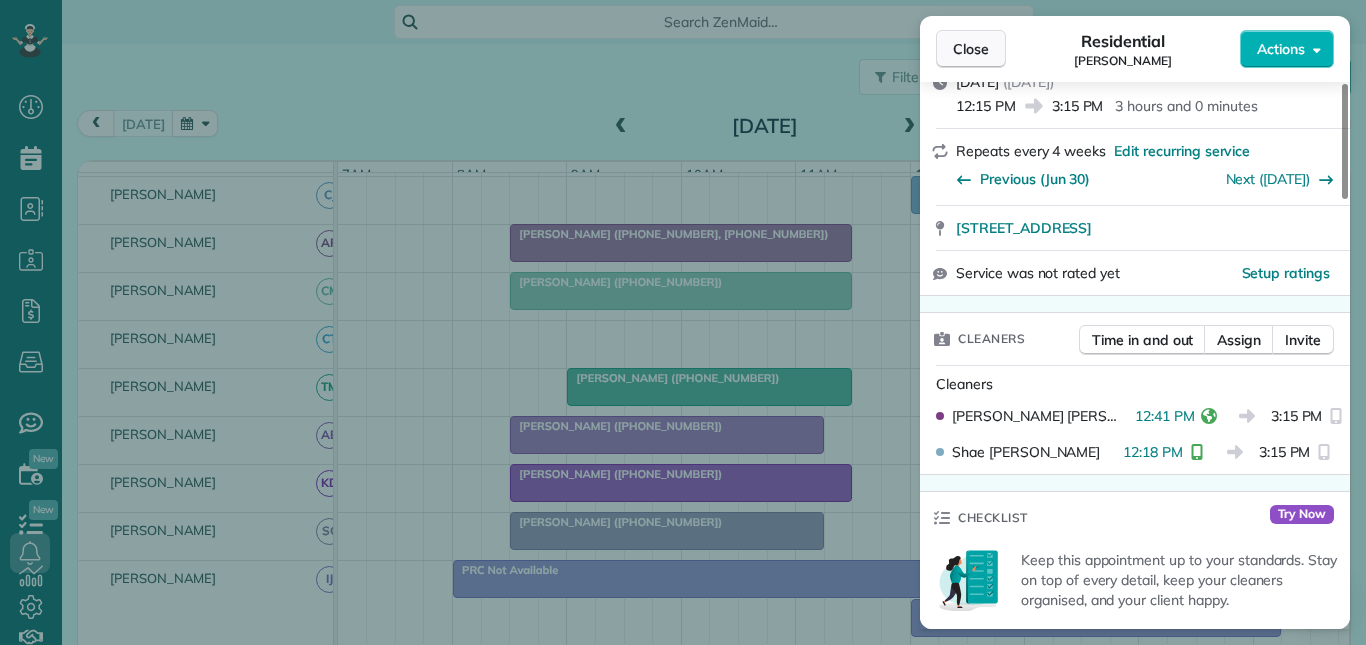click on "Close" at bounding box center [971, 49] 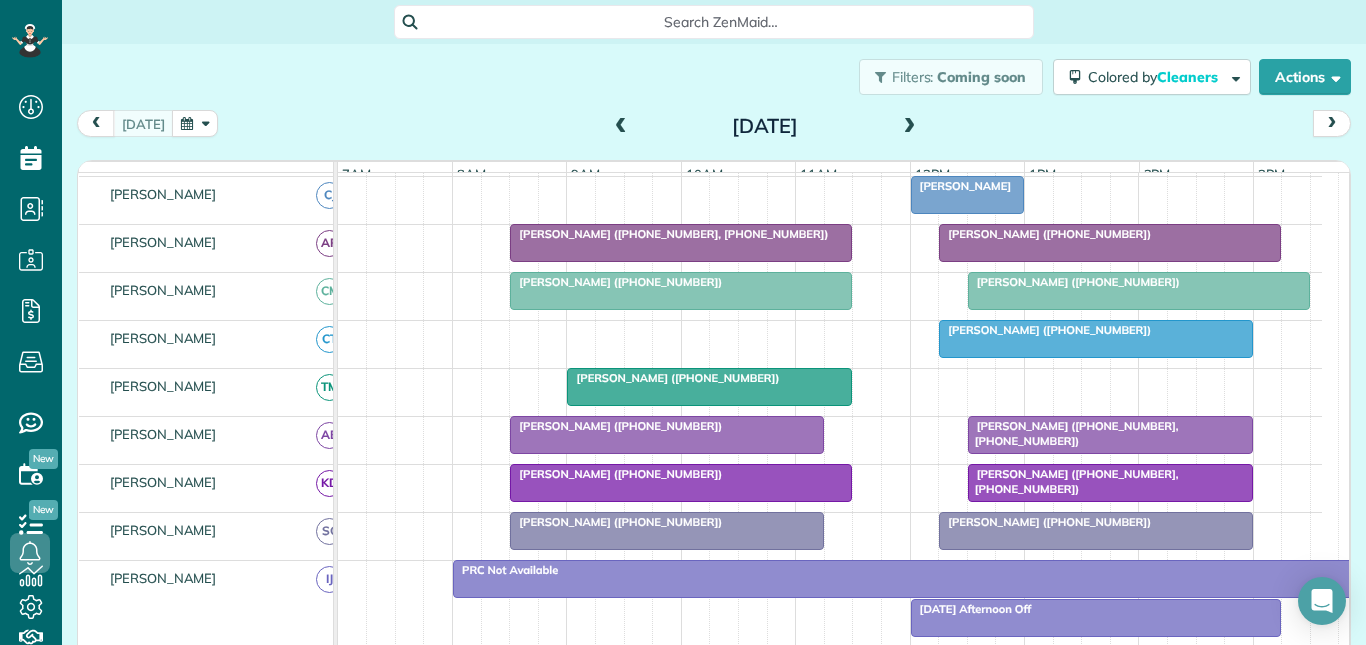 click on "[PERSON_NAME] ([PHONE_NUMBER])" at bounding box center [1045, 330] 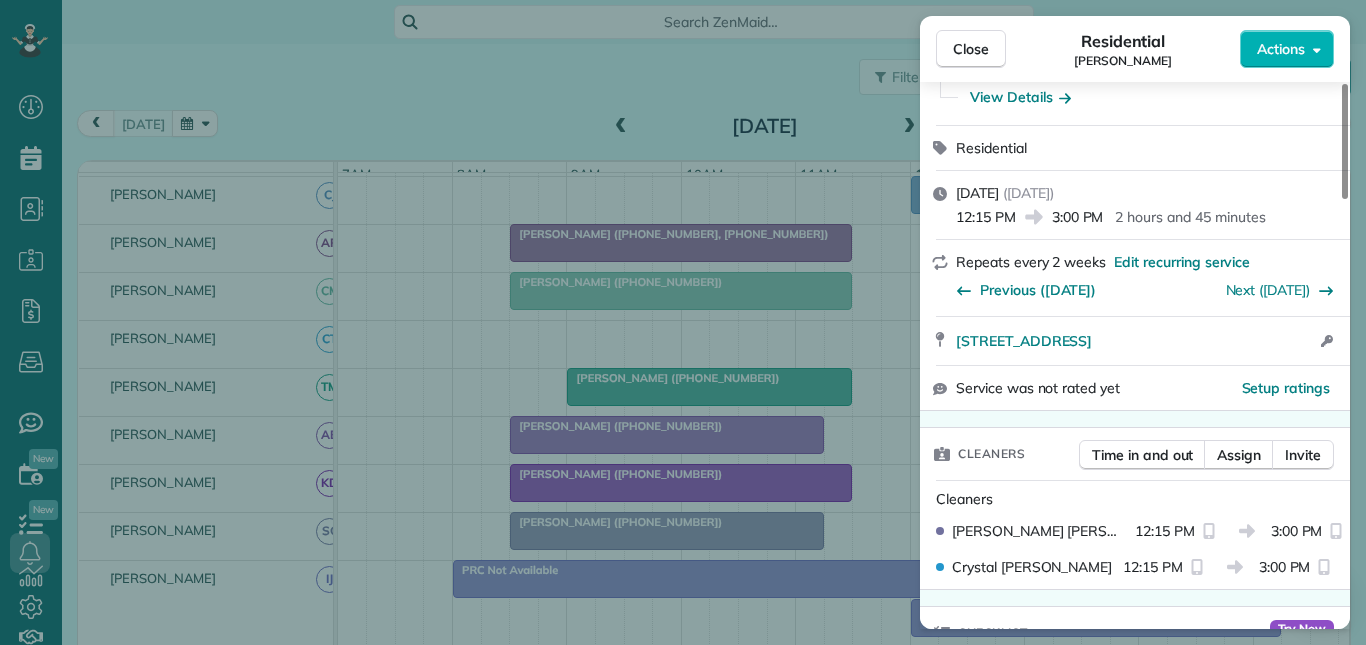 scroll, scrollTop: 300, scrollLeft: 0, axis: vertical 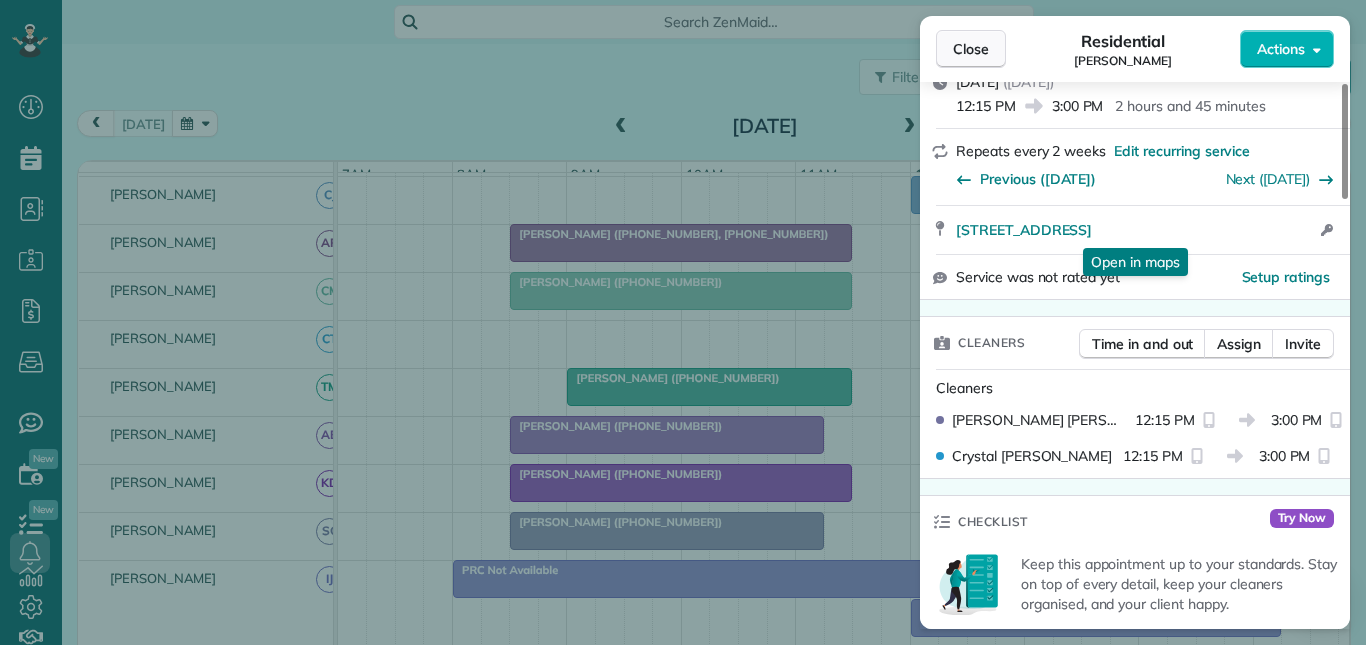 click on "Close" at bounding box center [971, 49] 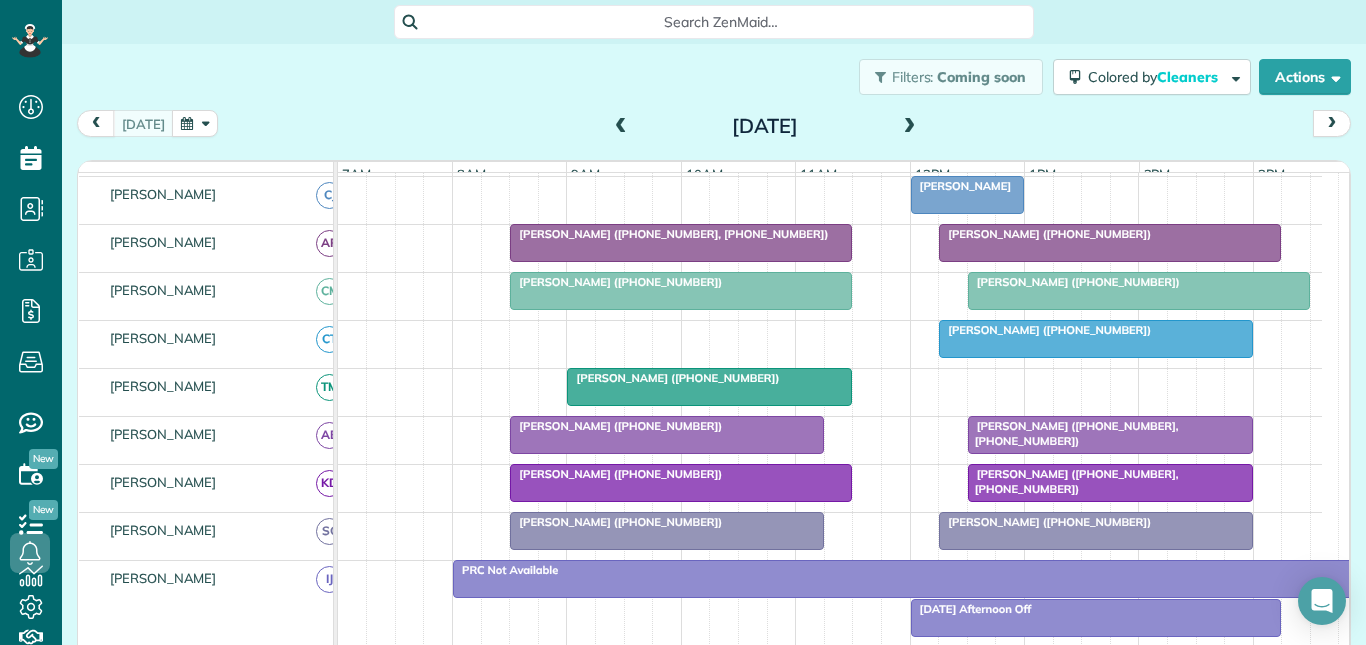 click at bounding box center [709, 387] 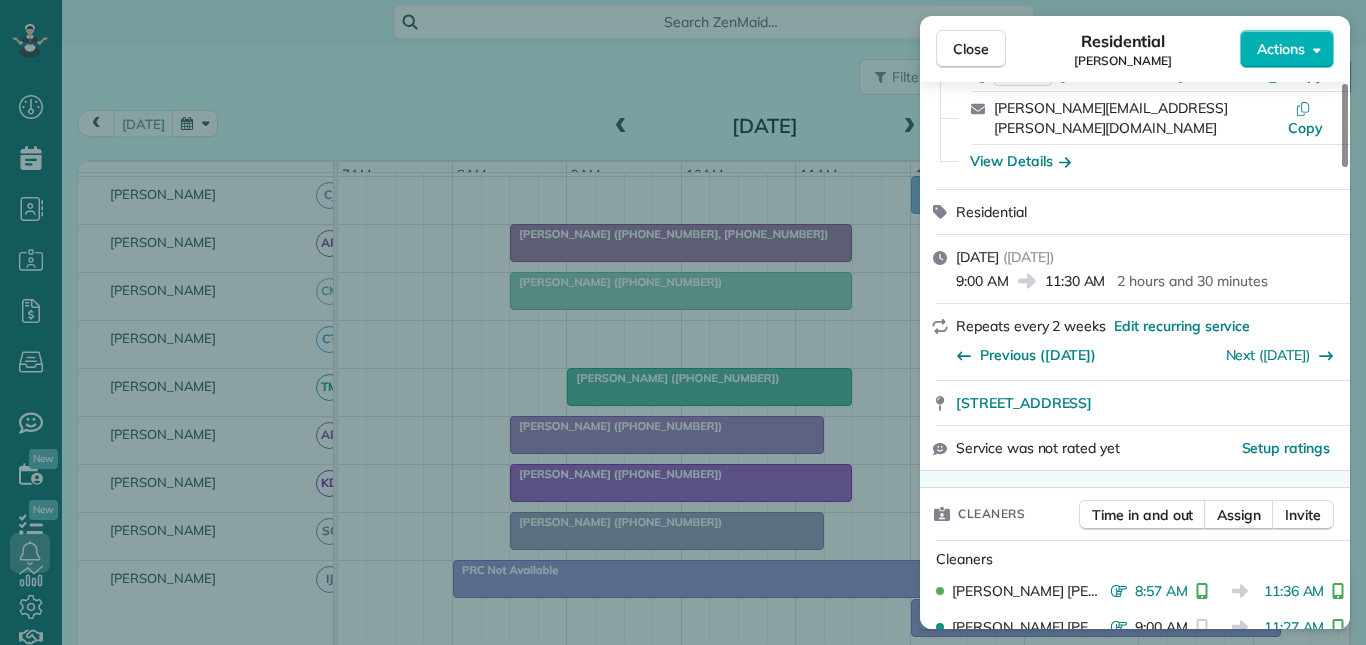 scroll, scrollTop: 400, scrollLeft: 0, axis: vertical 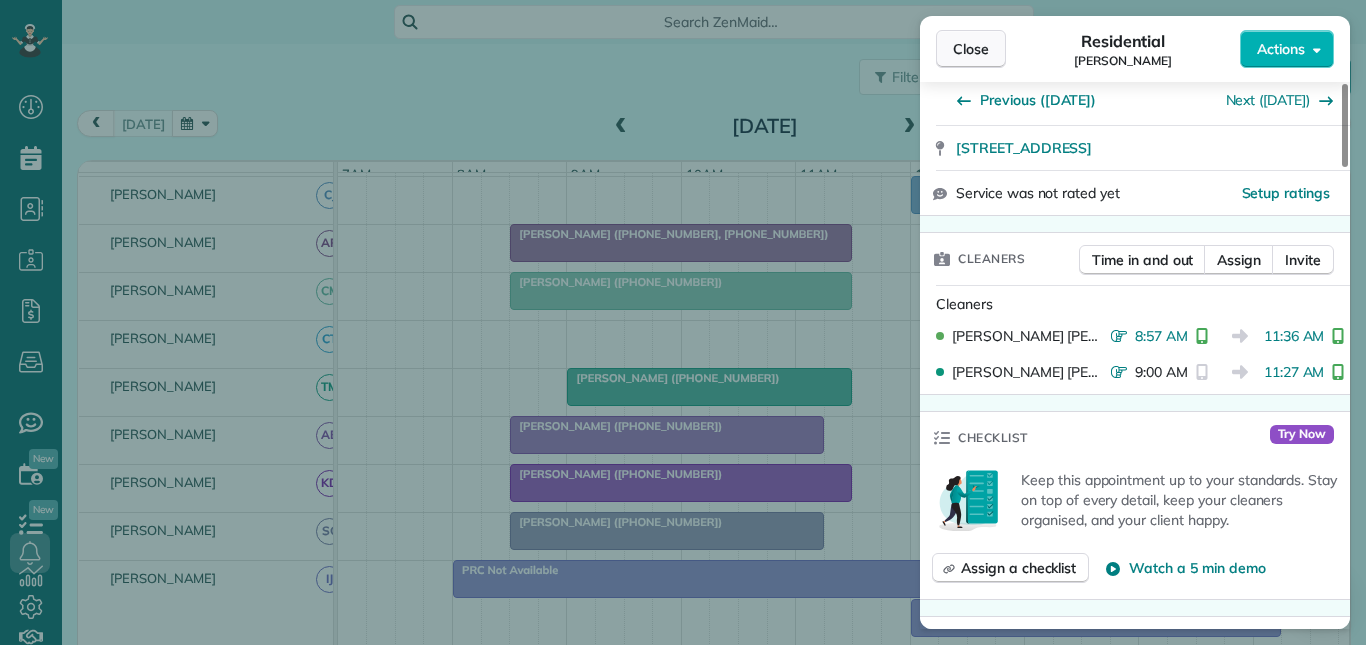 click on "Close" at bounding box center (971, 49) 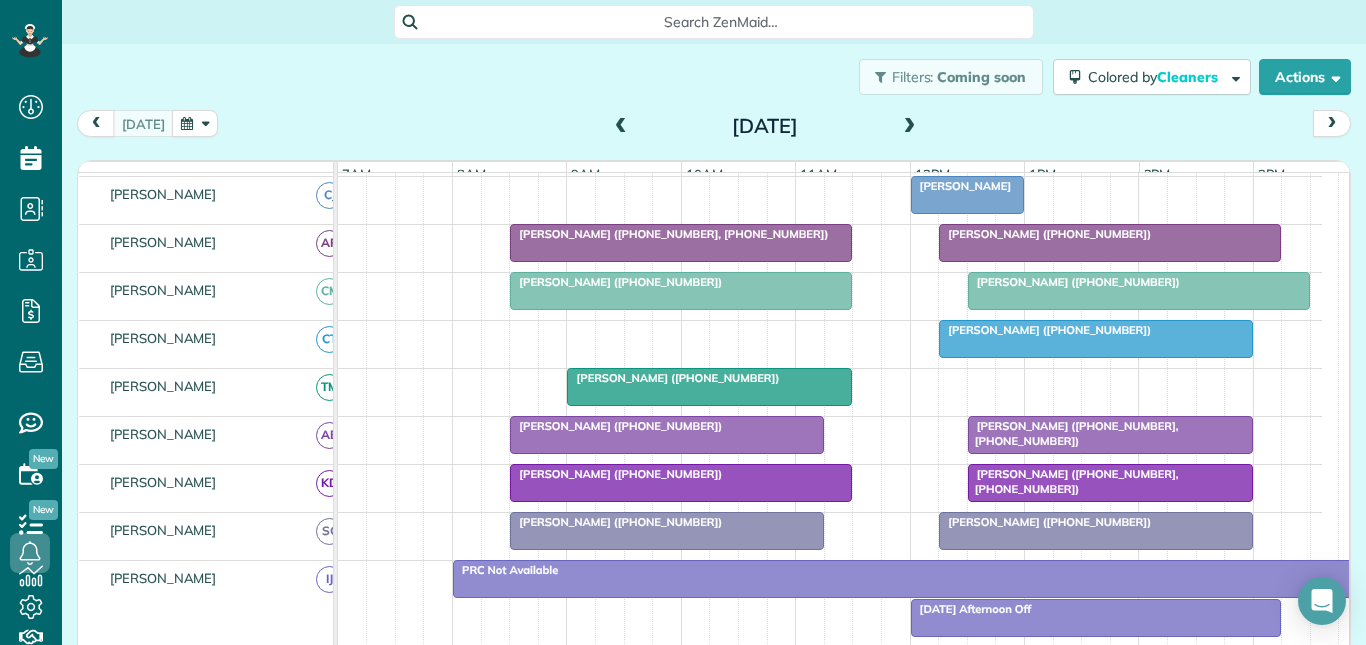 click on "[PERSON_NAME] ([PHONE_NUMBER])" at bounding box center (667, 426) 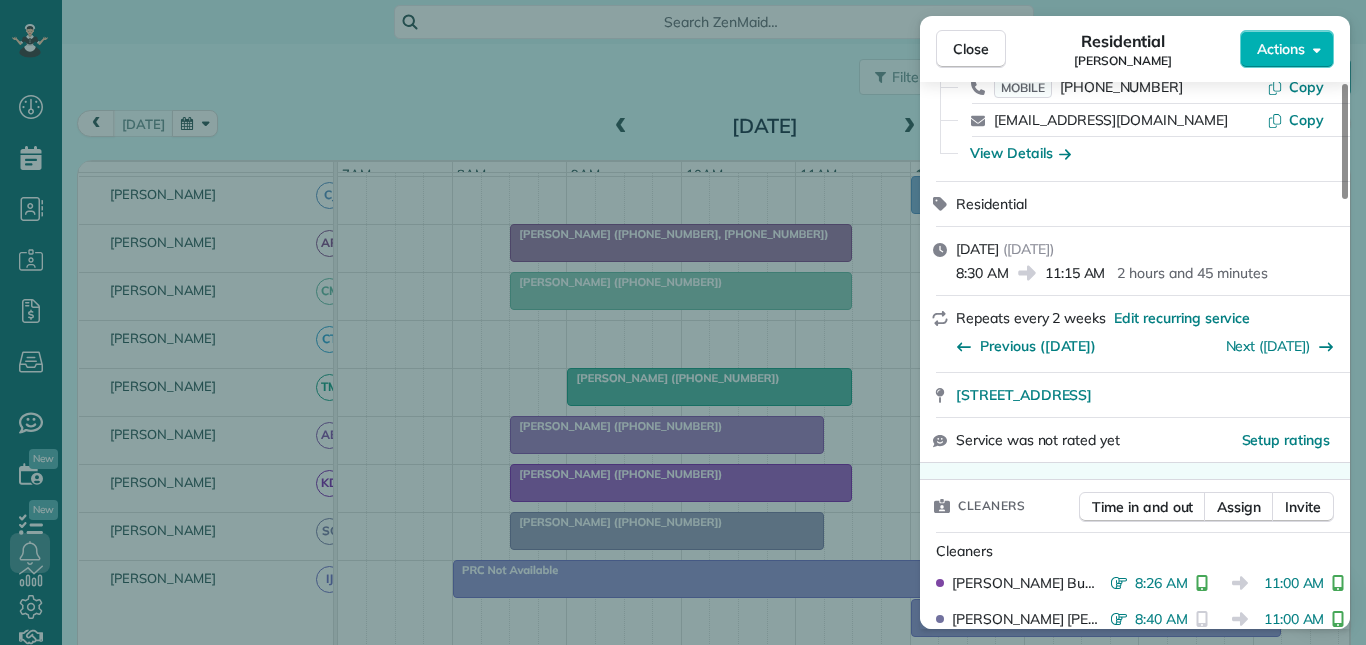 scroll, scrollTop: 300, scrollLeft: 0, axis: vertical 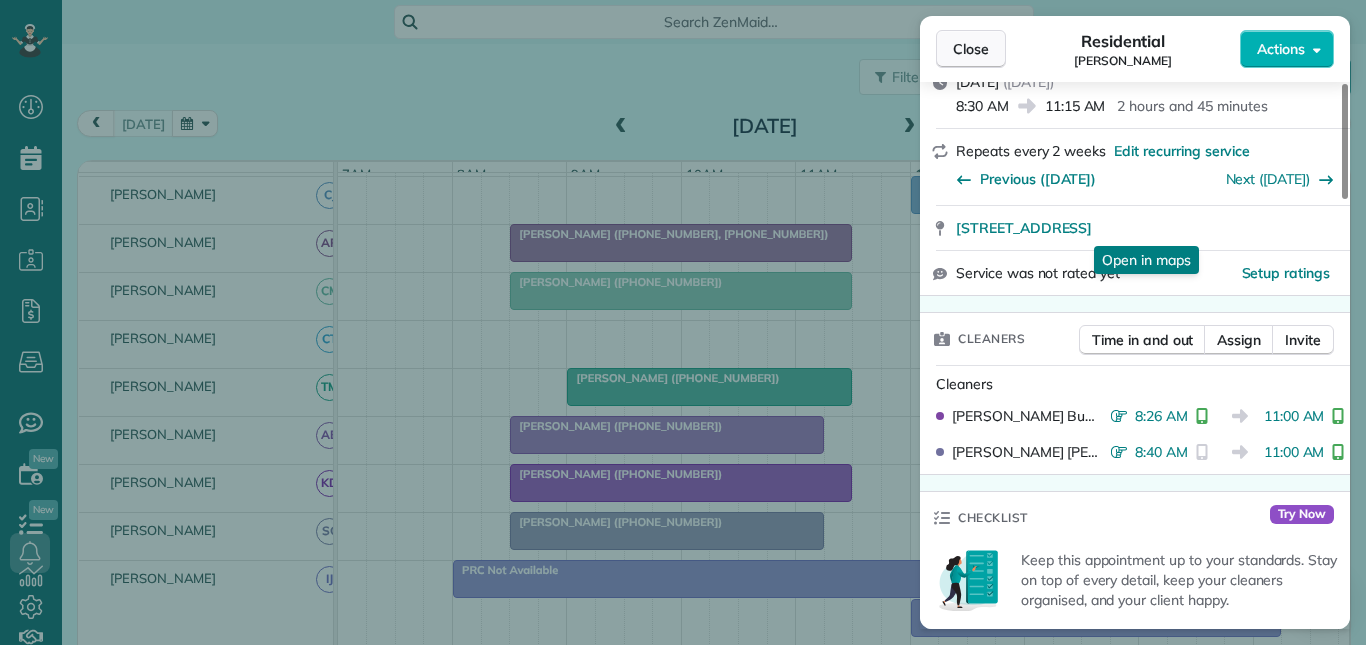 click on "Close" at bounding box center (971, 49) 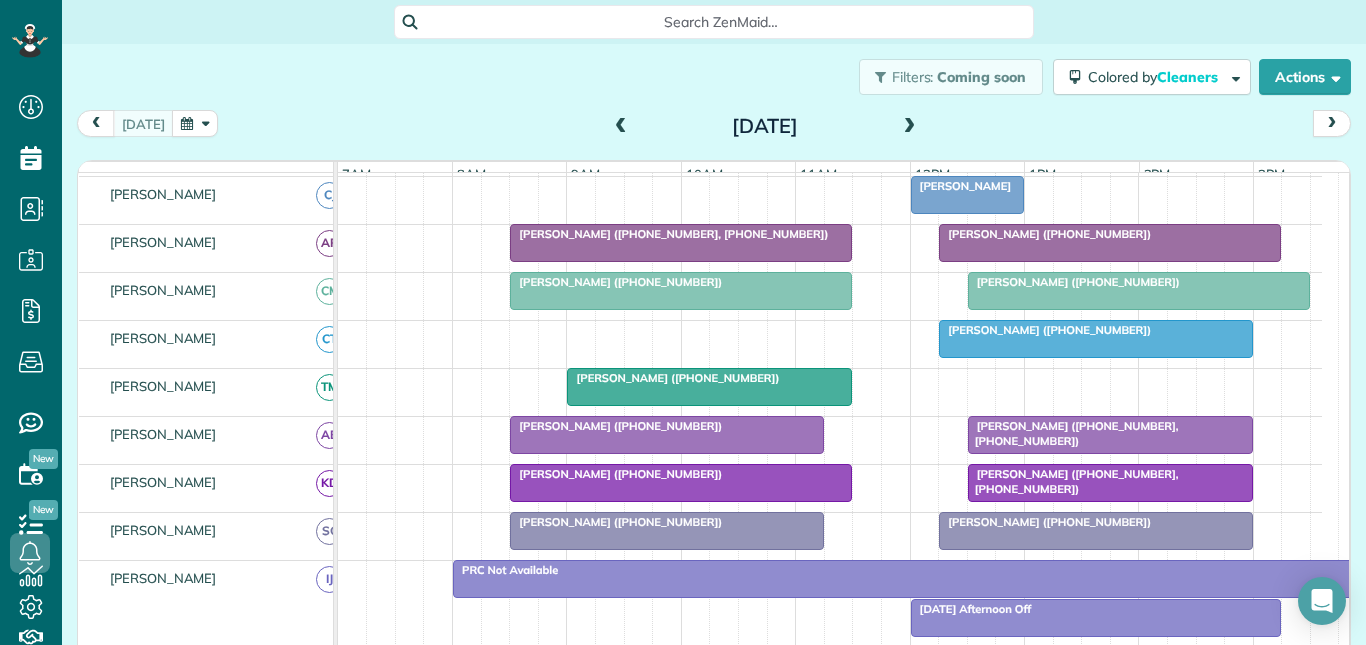 click at bounding box center (1110, 435) 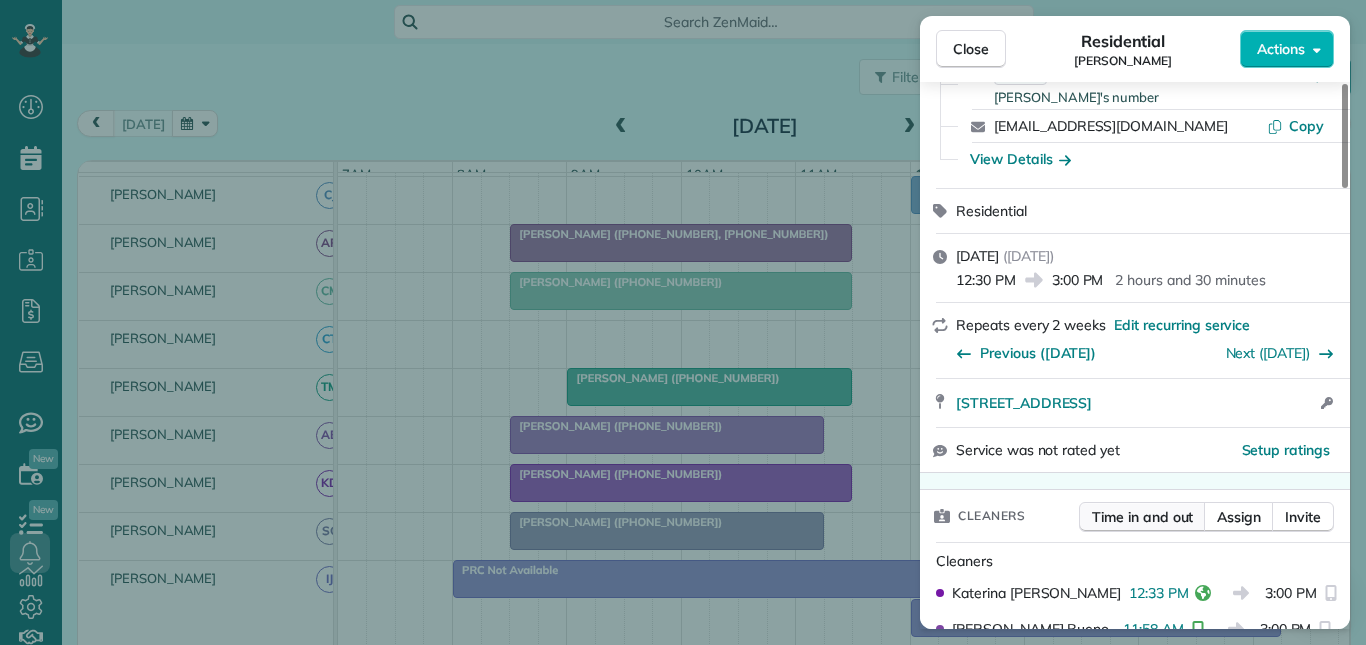 scroll, scrollTop: 400, scrollLeft: 0, axis: vertical 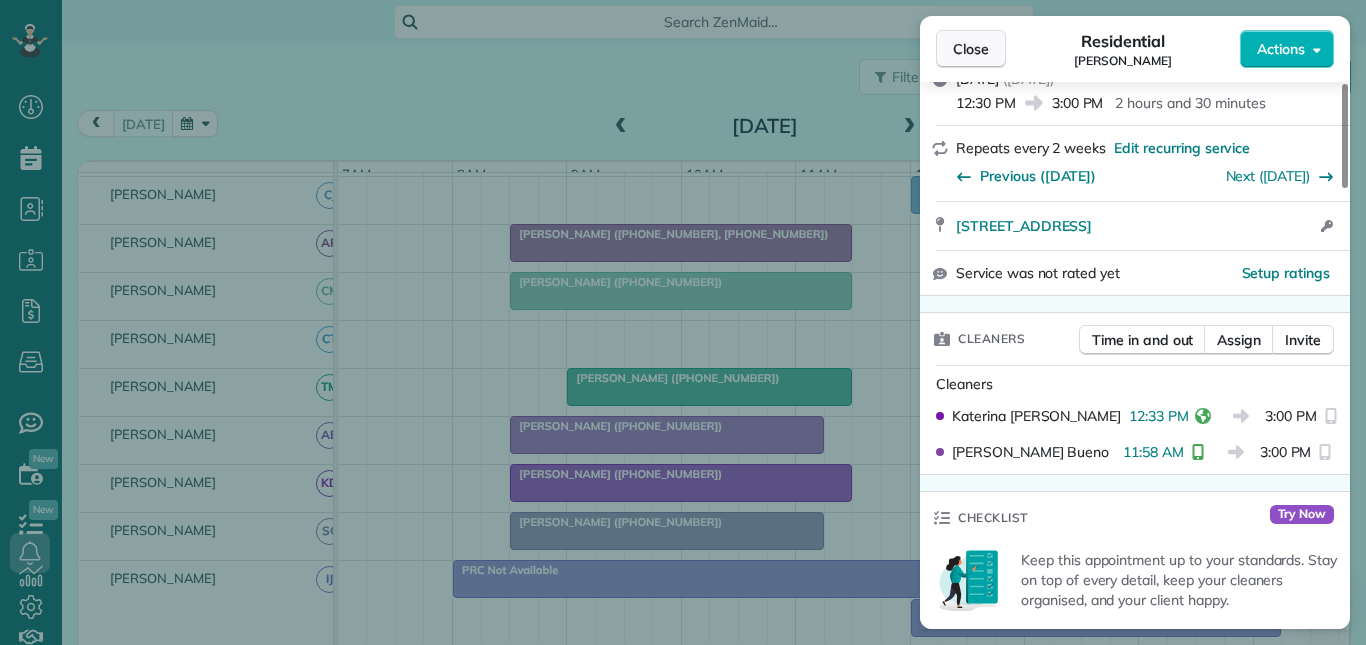 click on "Close" at bounding box center [971, 49] 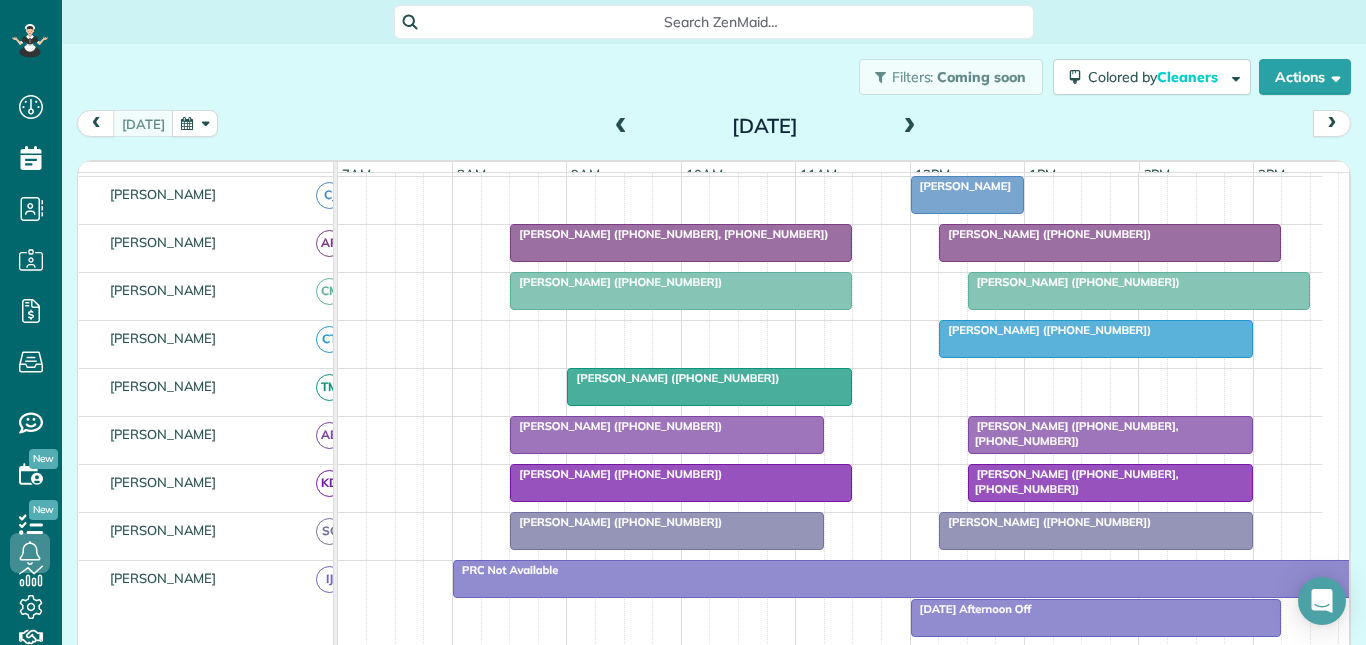 click at bounding box center (681, 483) 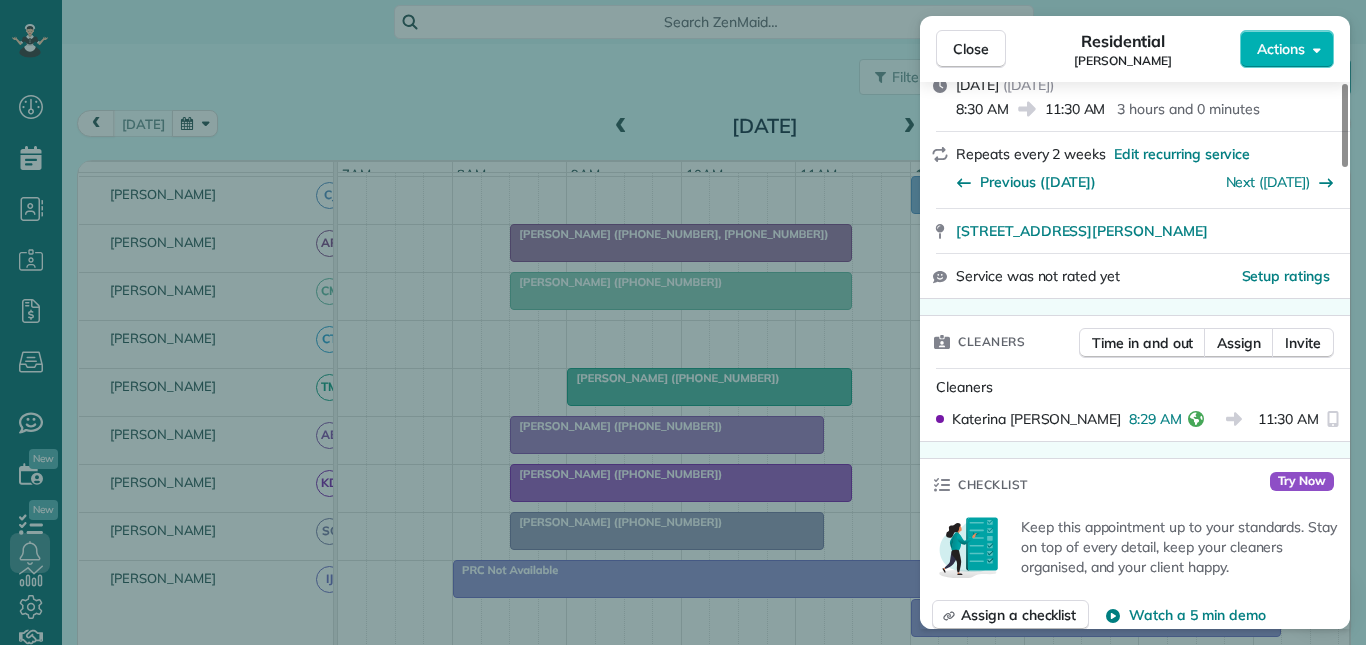 scroll, scrollTop: 300, scrollLeft: 0, axis: vertical 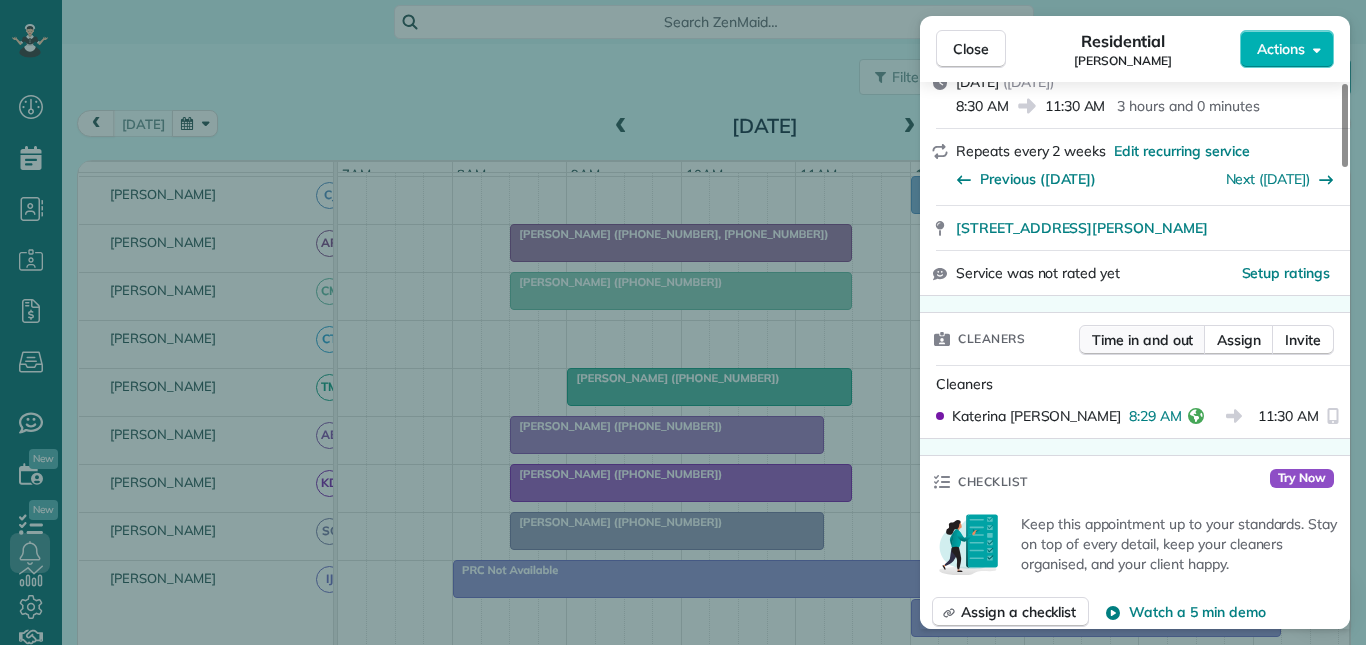 click on "Time in and out" at bounding box center [1142, 340] 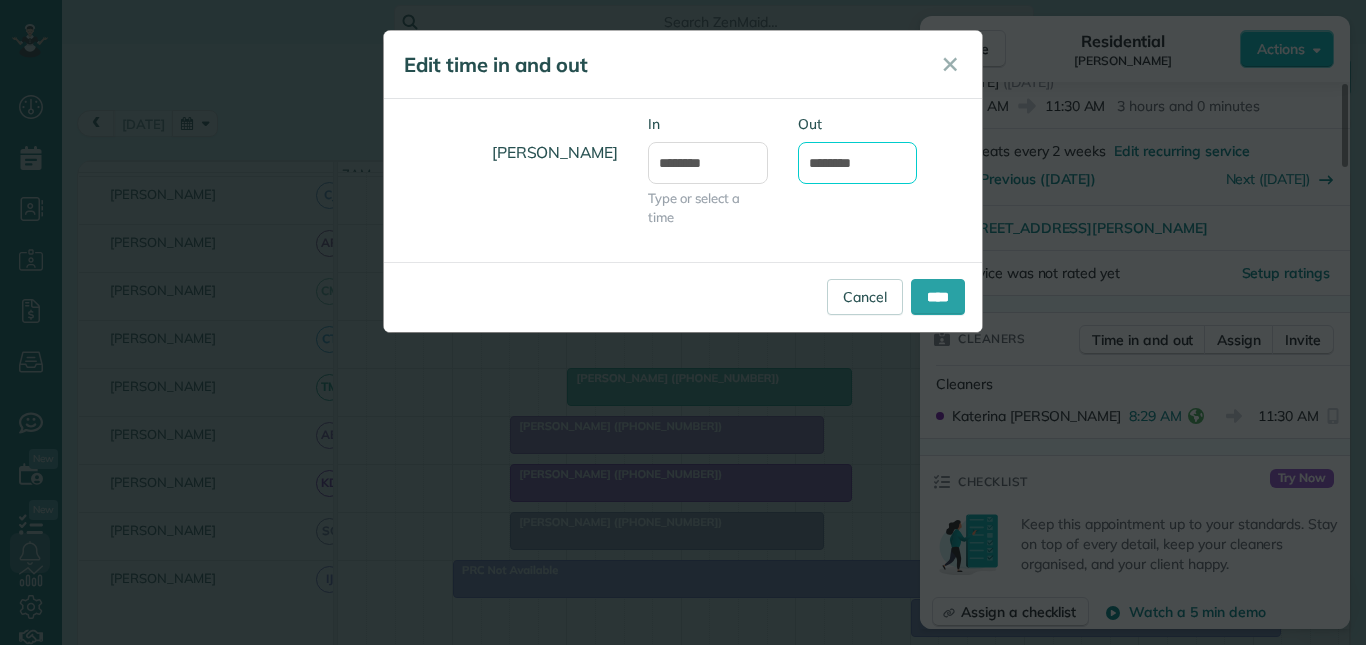 click on "********" at bounding box center [858, 163] 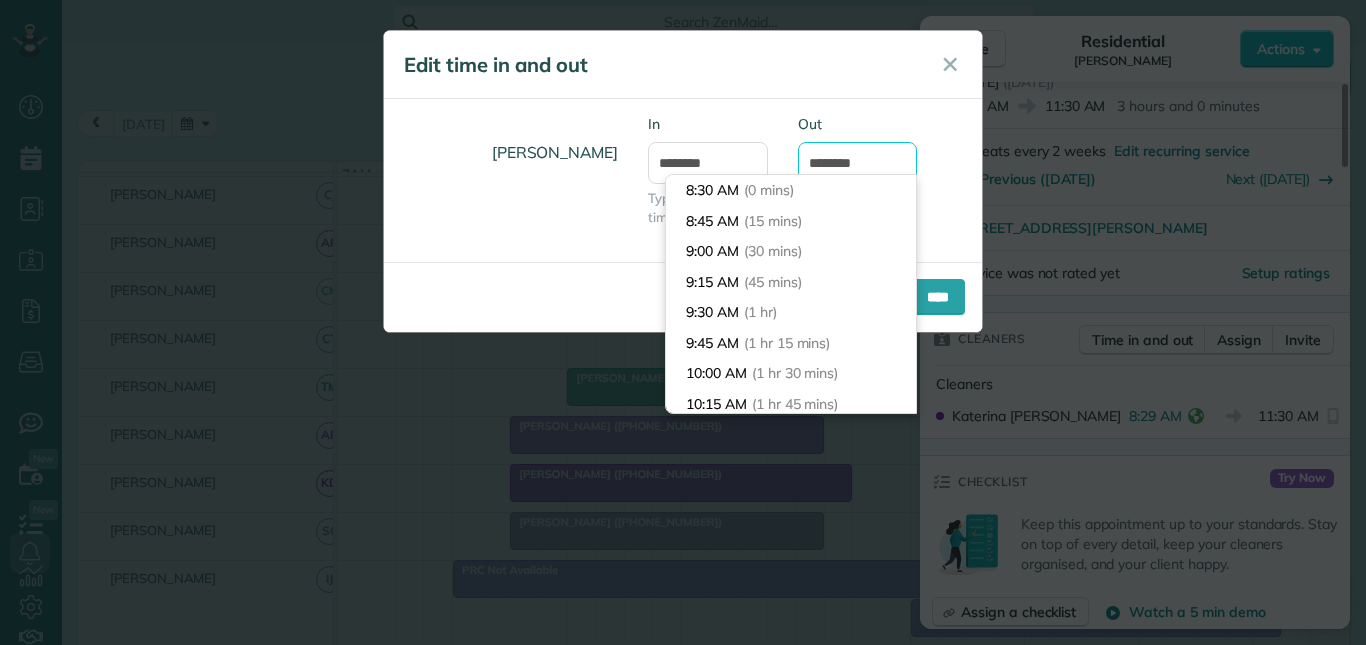 scroll, scrollTop: 336, scrollLeft: 0, axis: vertical 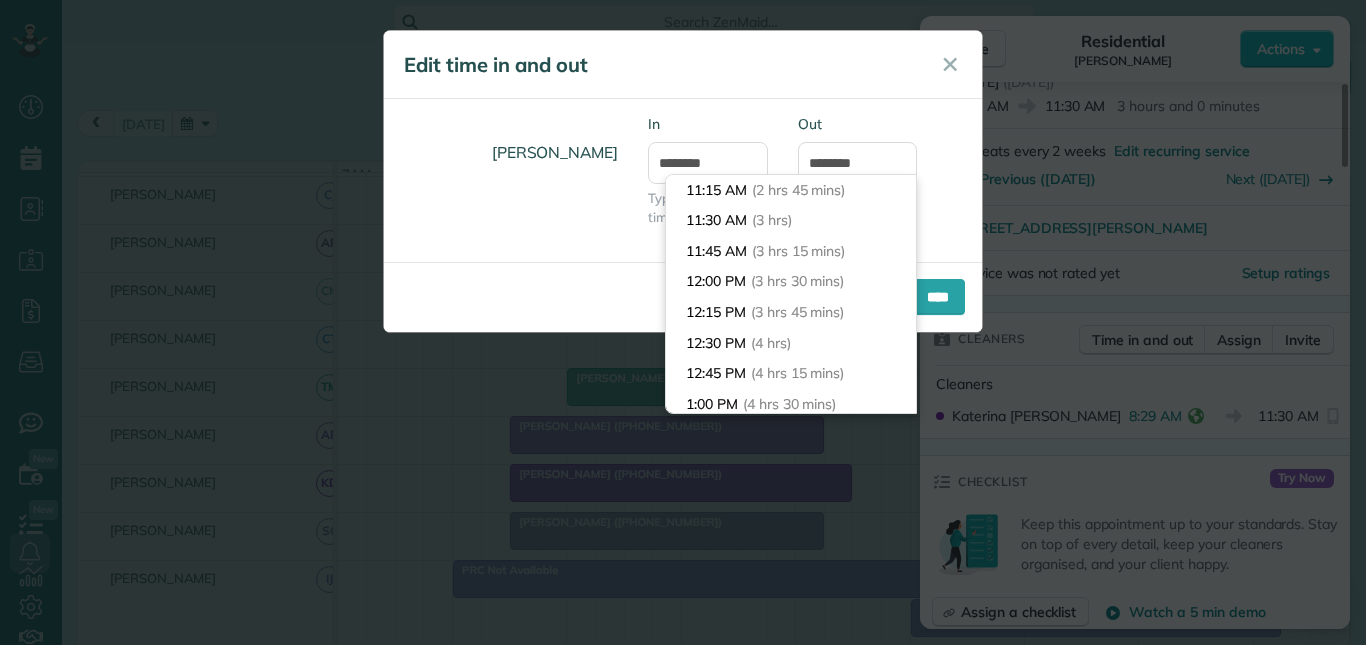 click on "[PERSON_NAME]
In ******* Type or select a time
Out ********" at bounding box center [683, 180] 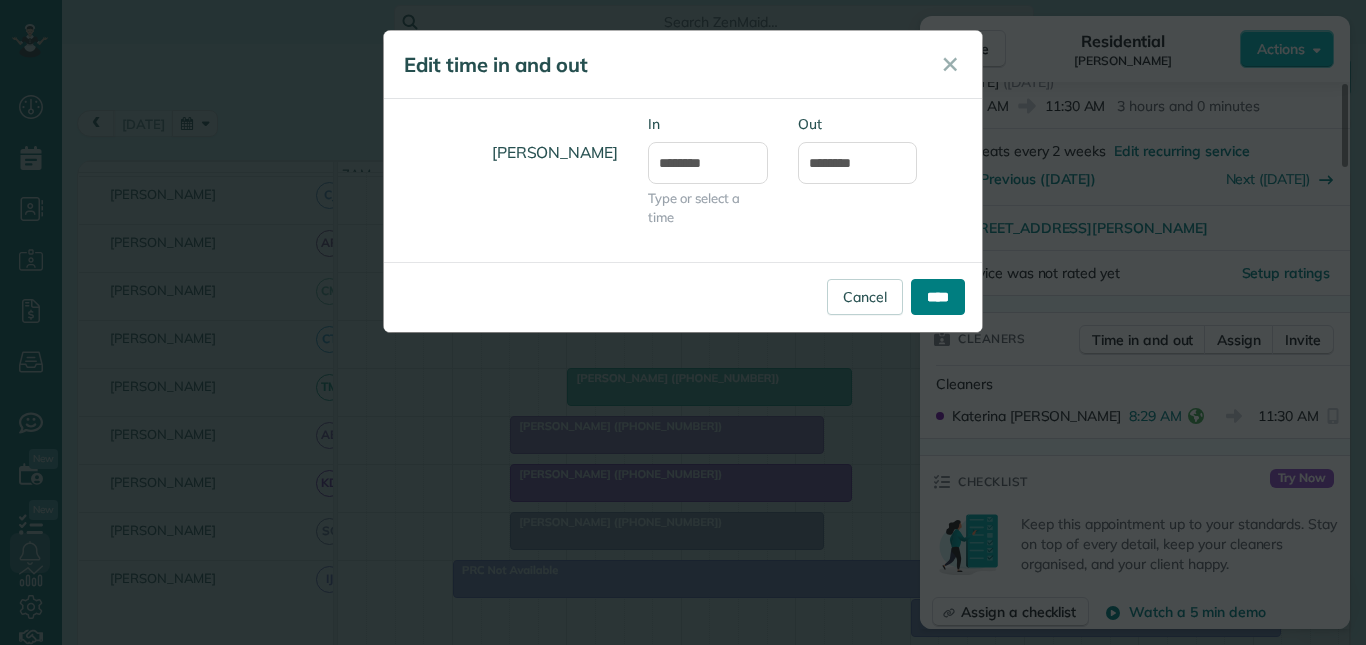 click on "****" at bounding box center [938, 297] 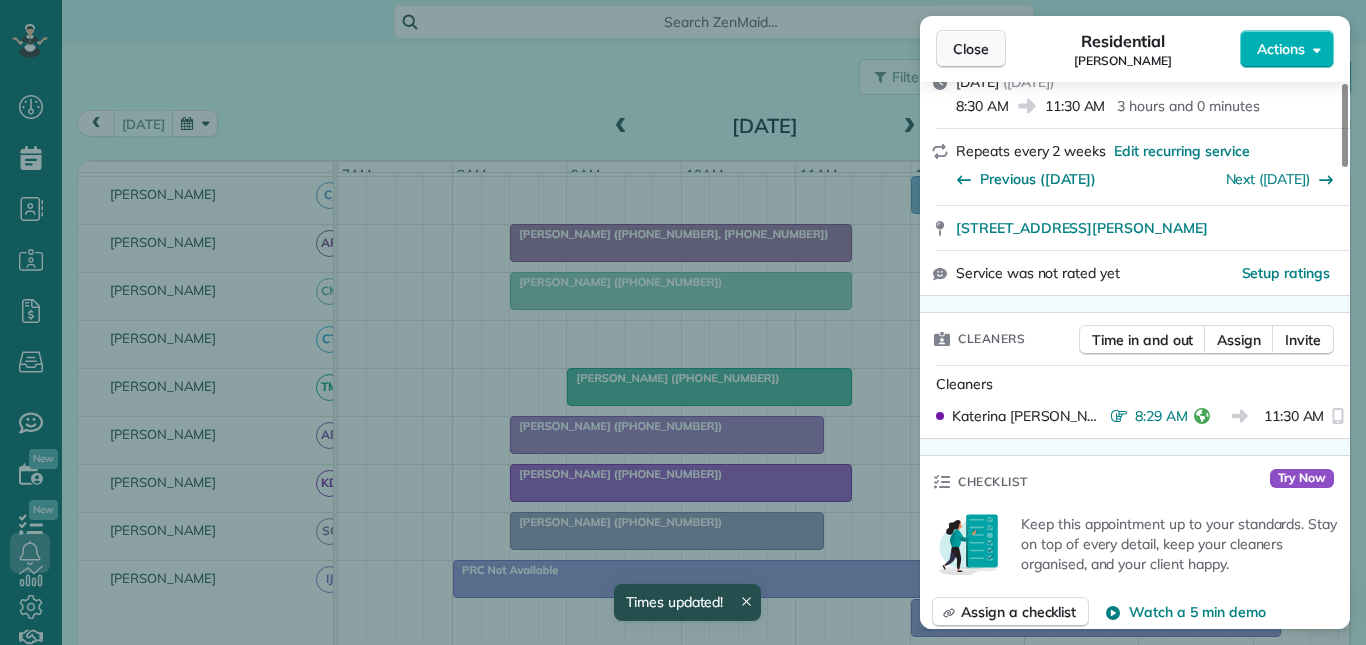 click on "Close" at bounding box center [971, 49] 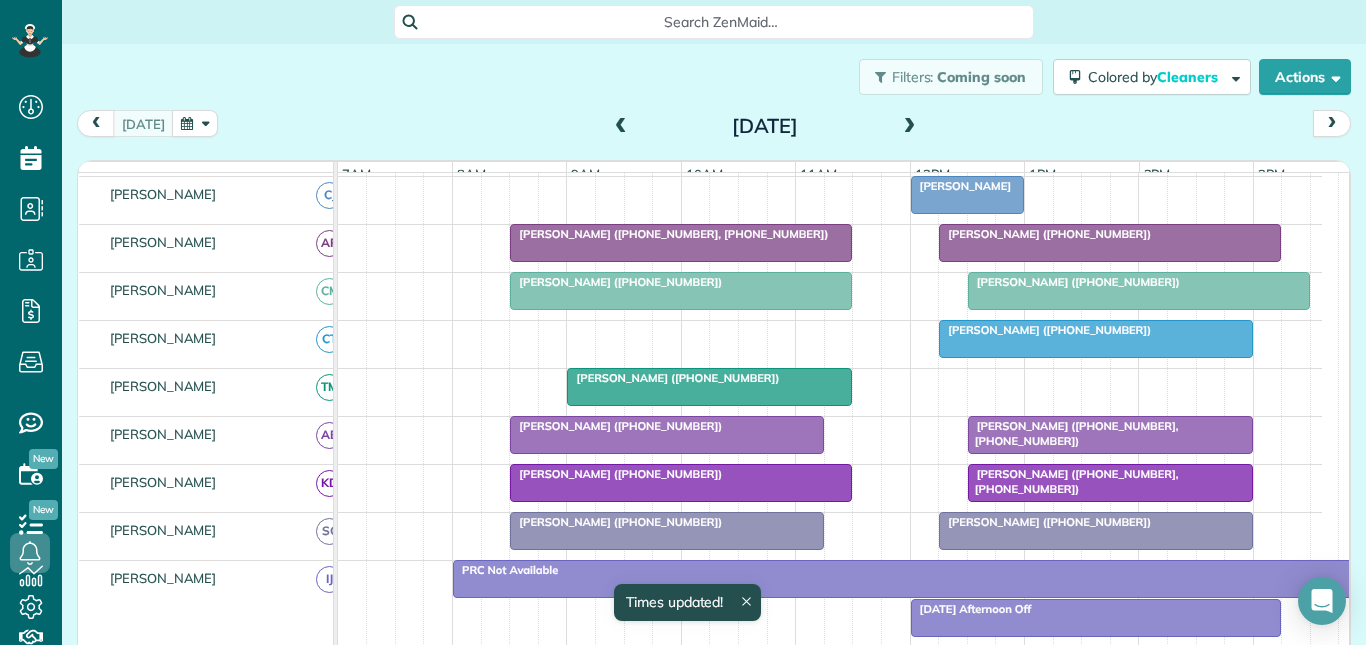 scroll, scrollTop: 301, scrollLeft: 0, axis: vertical 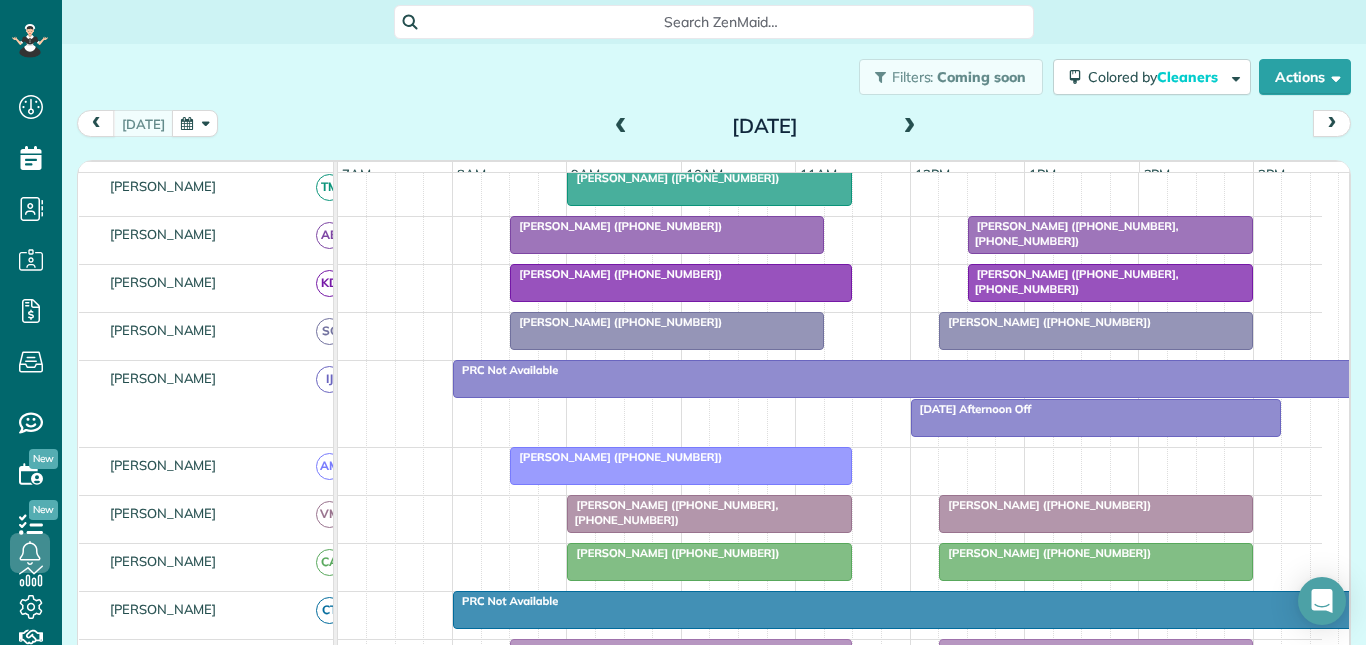 click on "[PERSON_NAME] ([PHONE_NUMBER])" at bounding box center [616, 322] 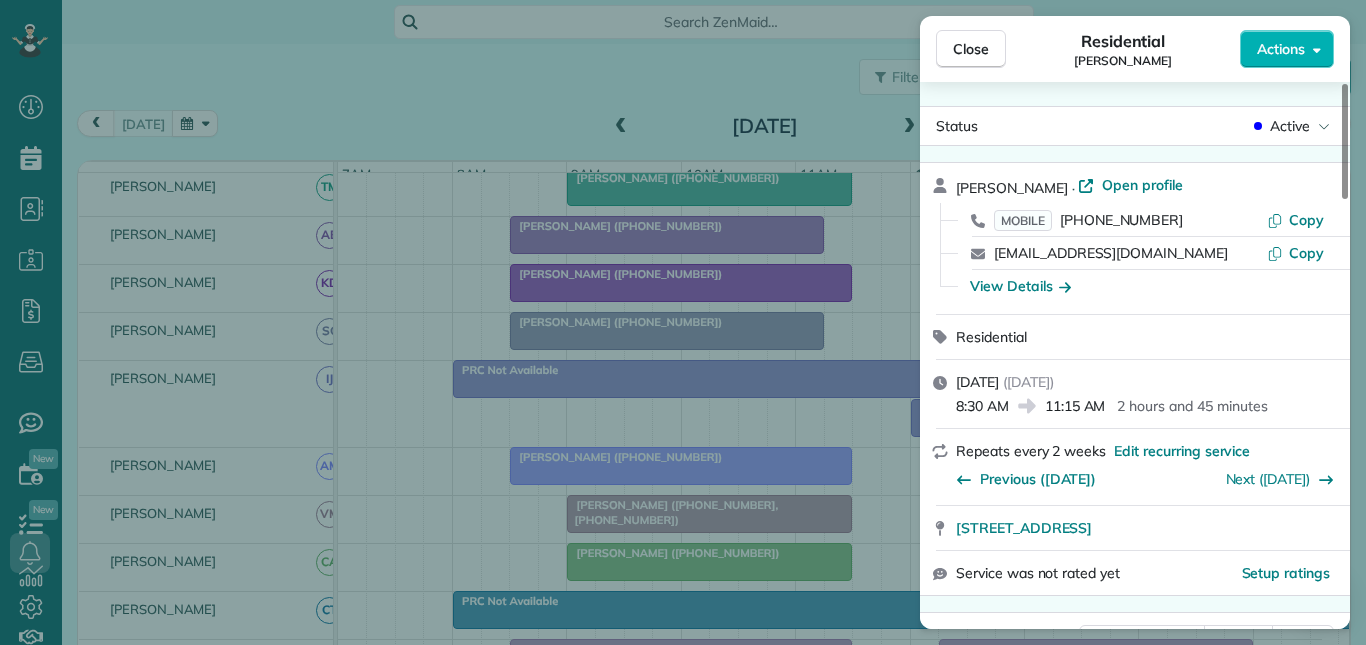 scroll, scrollTop: 300, scrollLeft: 0, axis: vertical 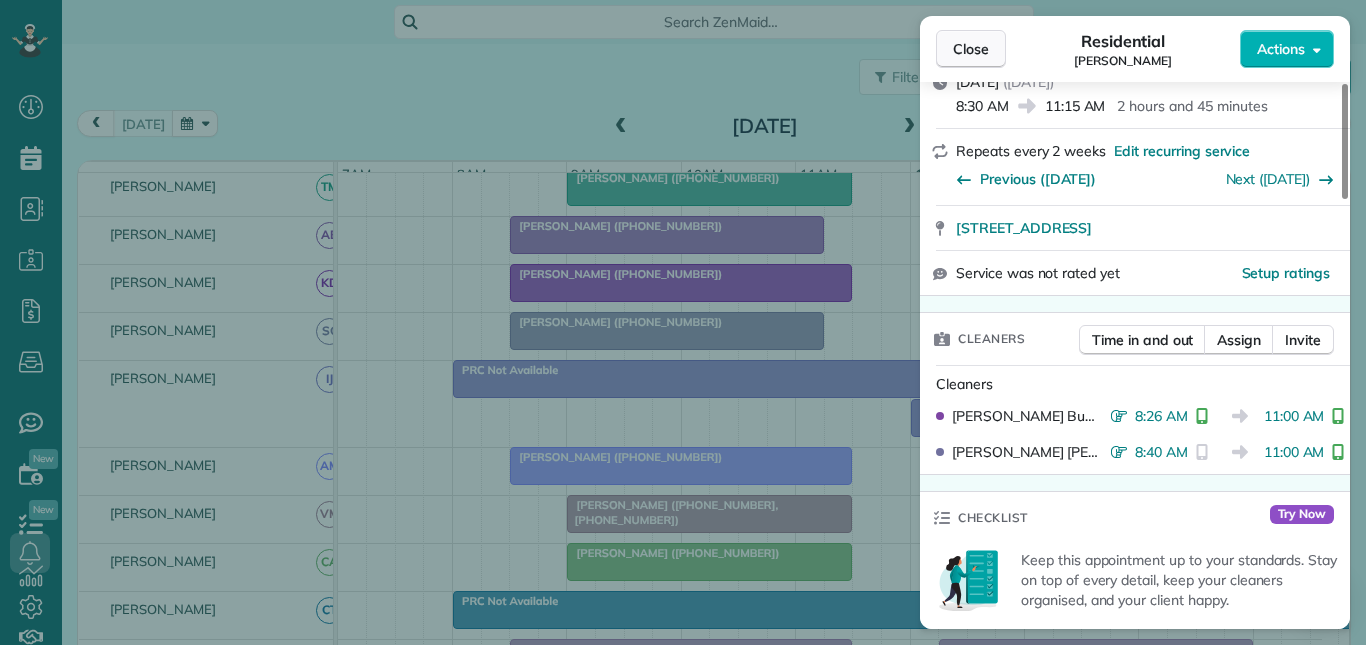 click on "Close" at bounding box center (971, 49) 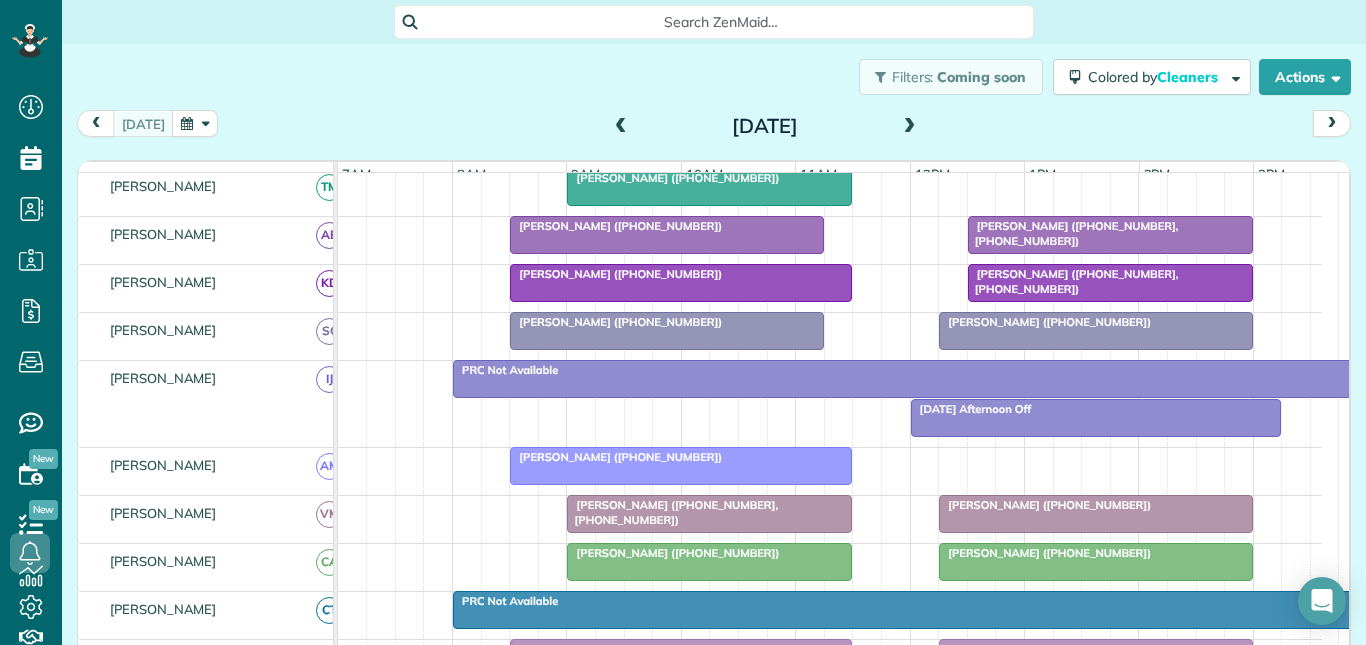 click on "[PERSON_NAME] ([PHONE_NUMBER])" at bounding box center (1045, 322) 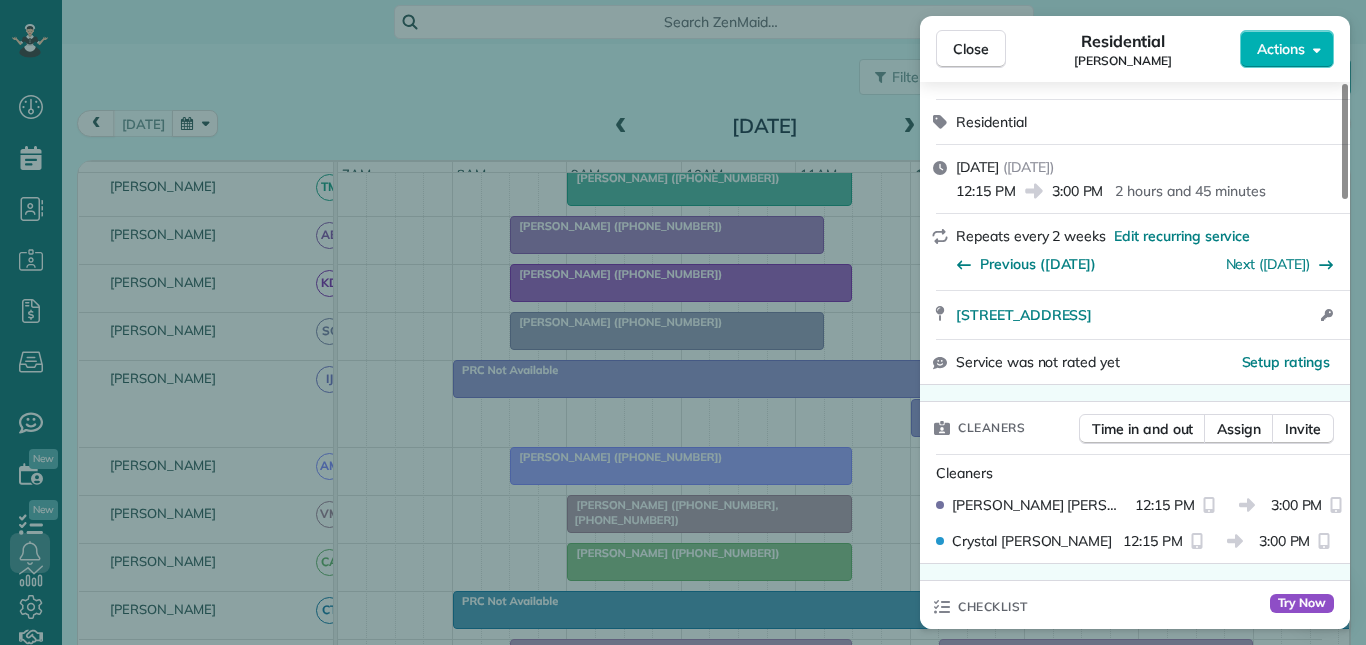 scroll, scrollTop: 400, scrollLeft: 0, axis: vertical 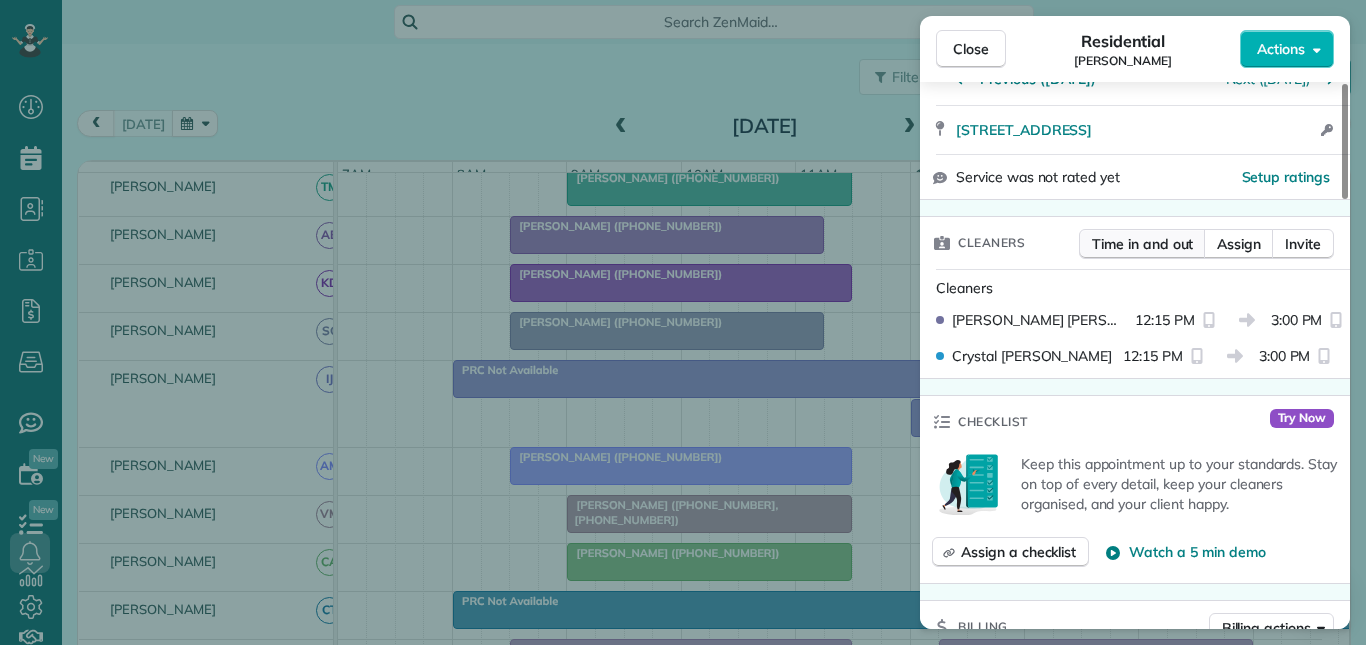 click on "Time in and out" at bounding box center [1142, 244] 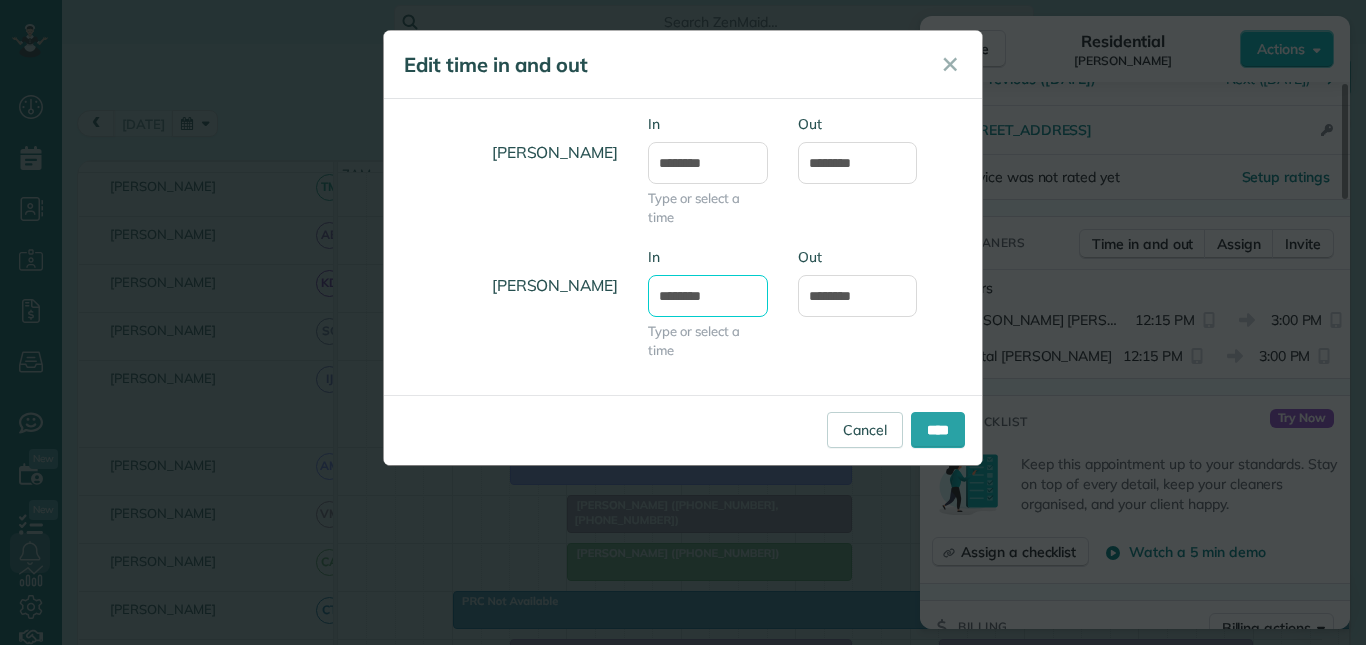 click on "********" at bounding box center (708, 296) 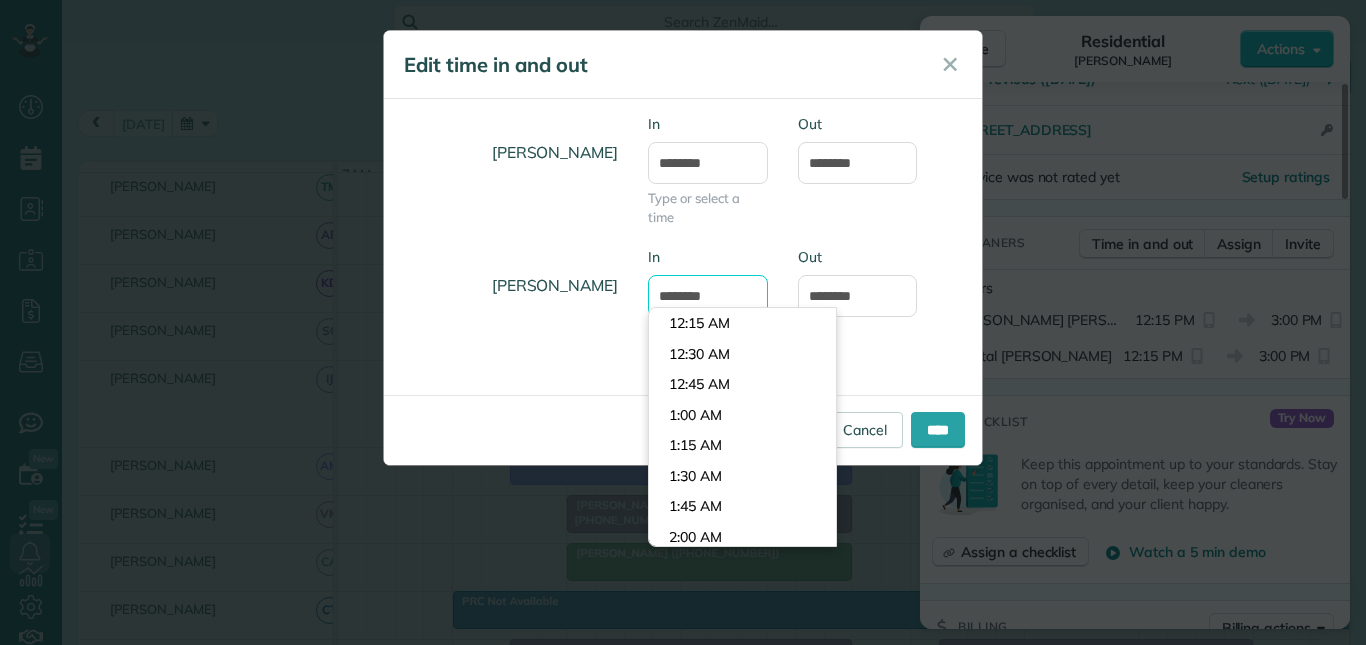 scroll, scrollTop: 1435, scrollLeft: 0, axis: vertical 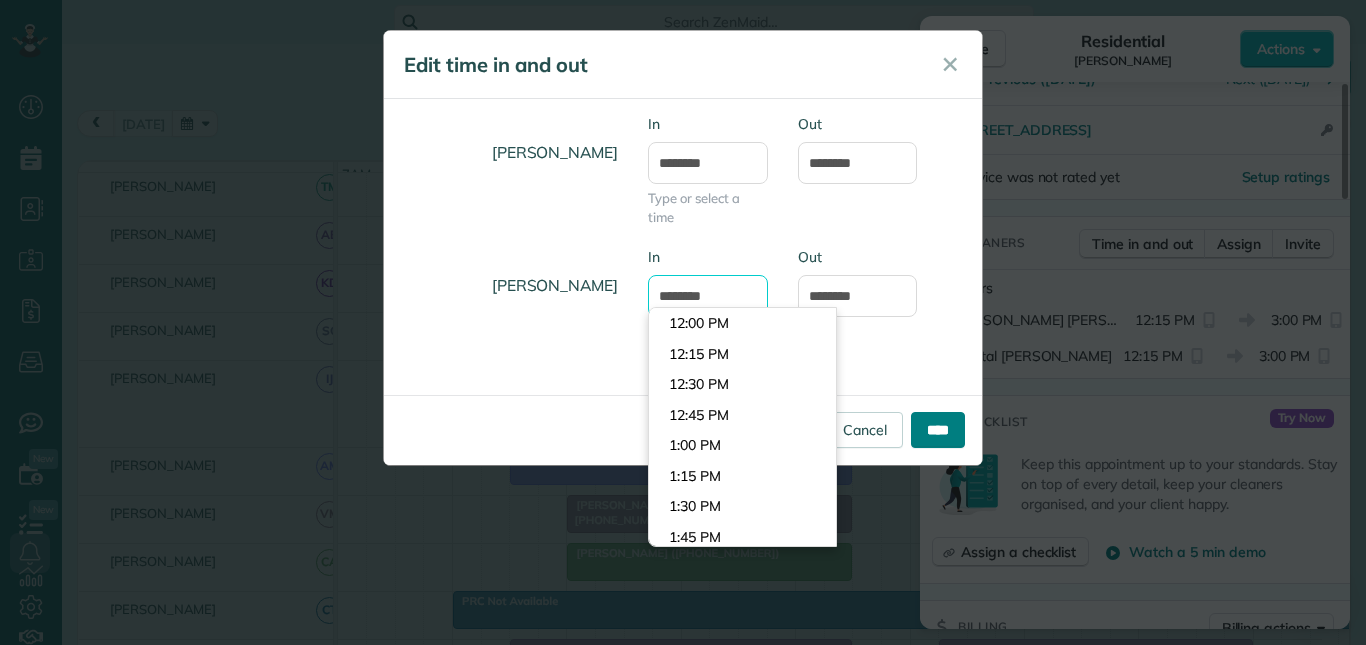 type on "********" 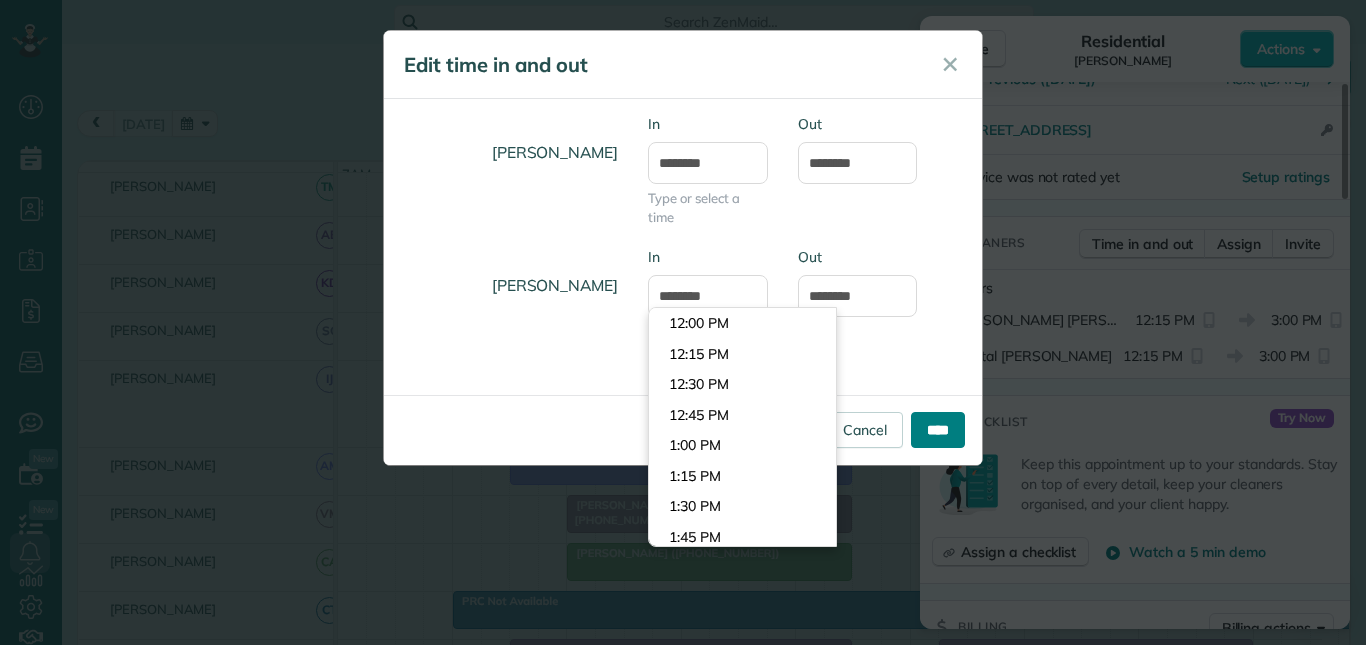 click on "****" at bounding box center [938, 430] 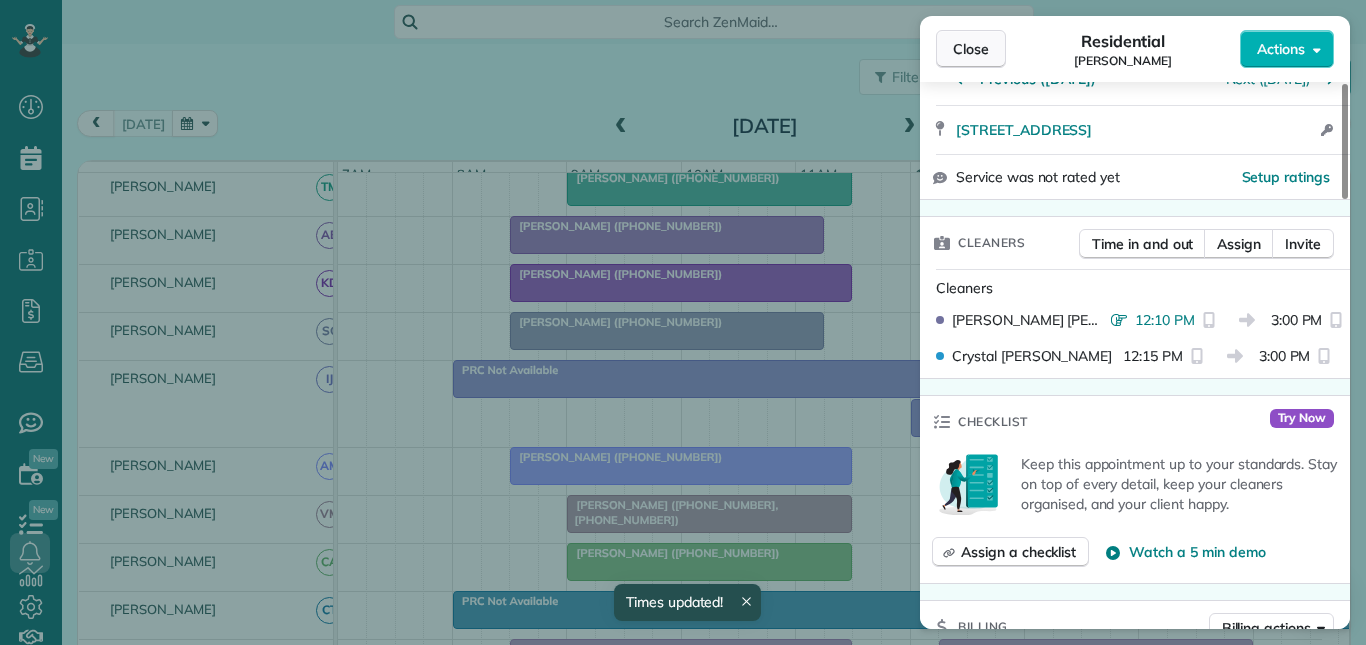 click on "Close" at bounding box center (971, 49) 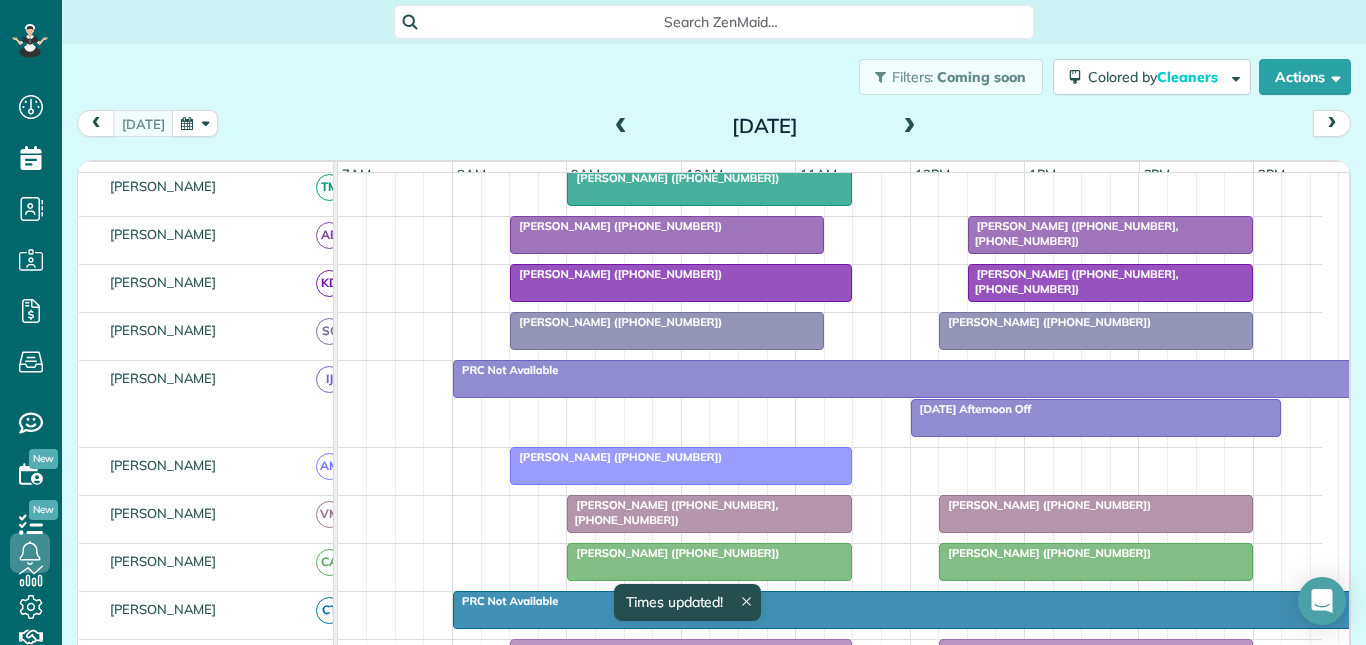 scroll, scrollTop: 329, scrollLeft: 0, axis: vertical 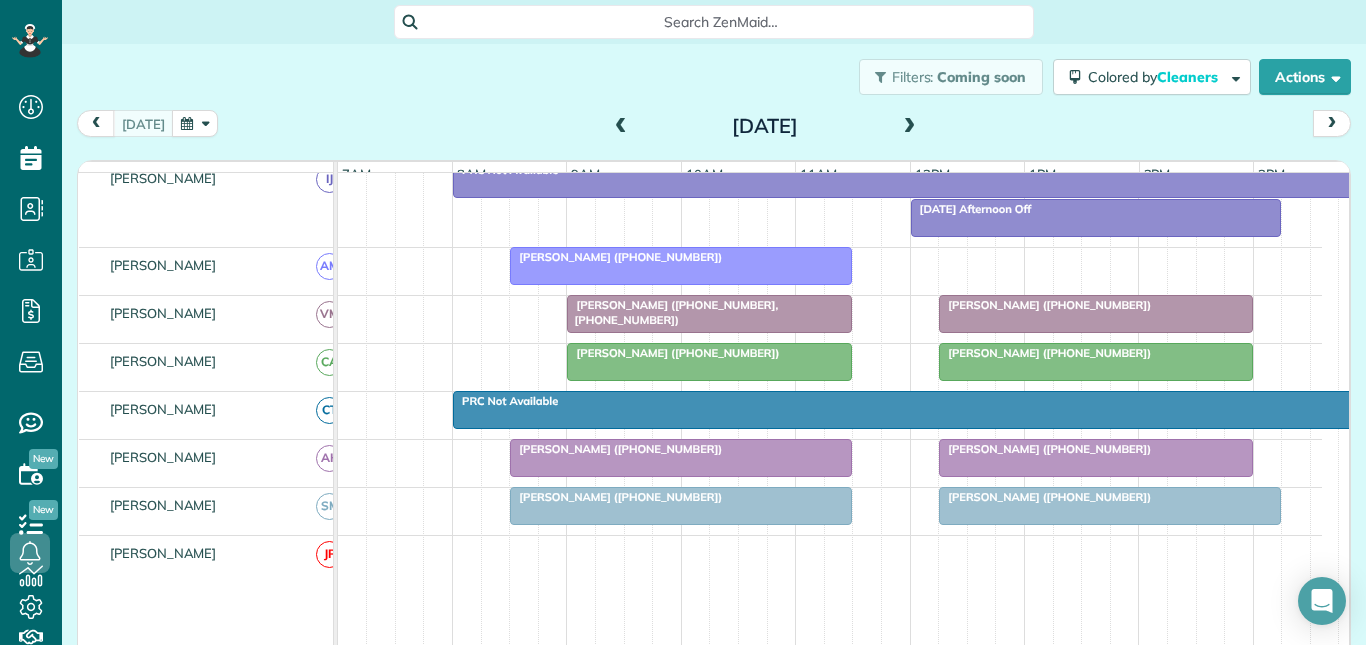 click on "[PERSON_NAME] ([PHONE_NUMBER])" at bounding box center (681, 257) 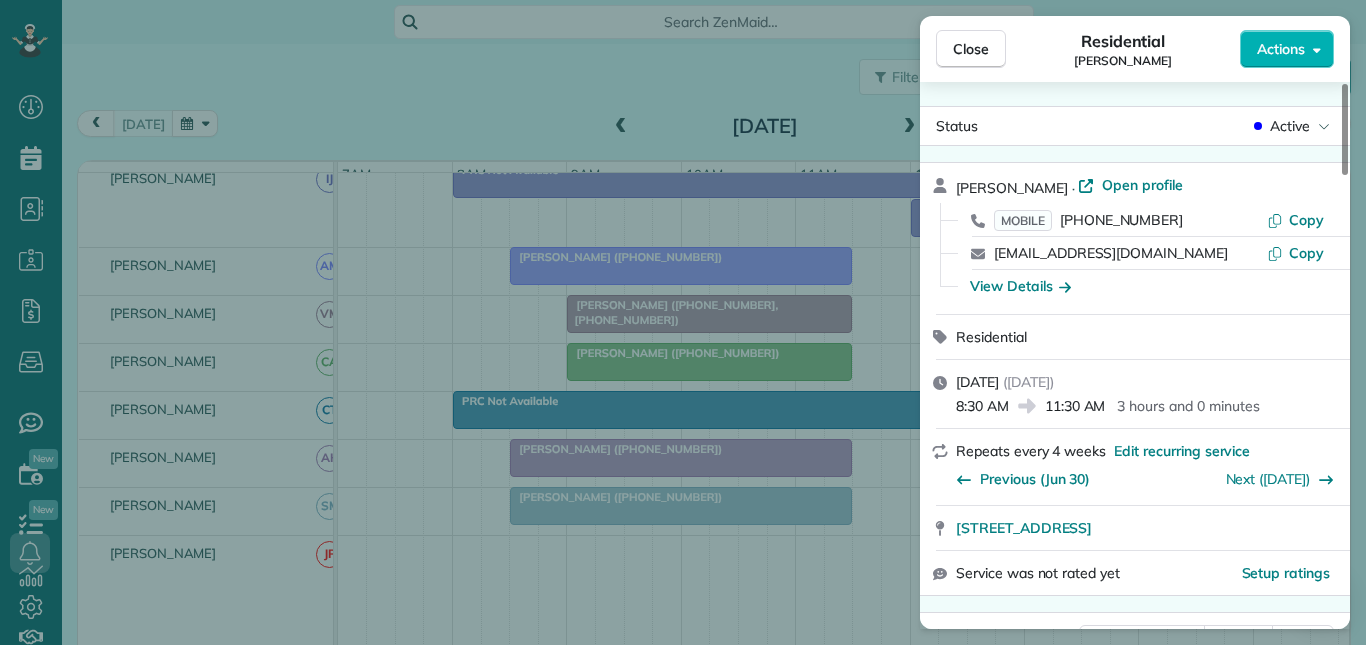 scroll, scrollTop: 300, scrollLeft: 0, axis: vertical 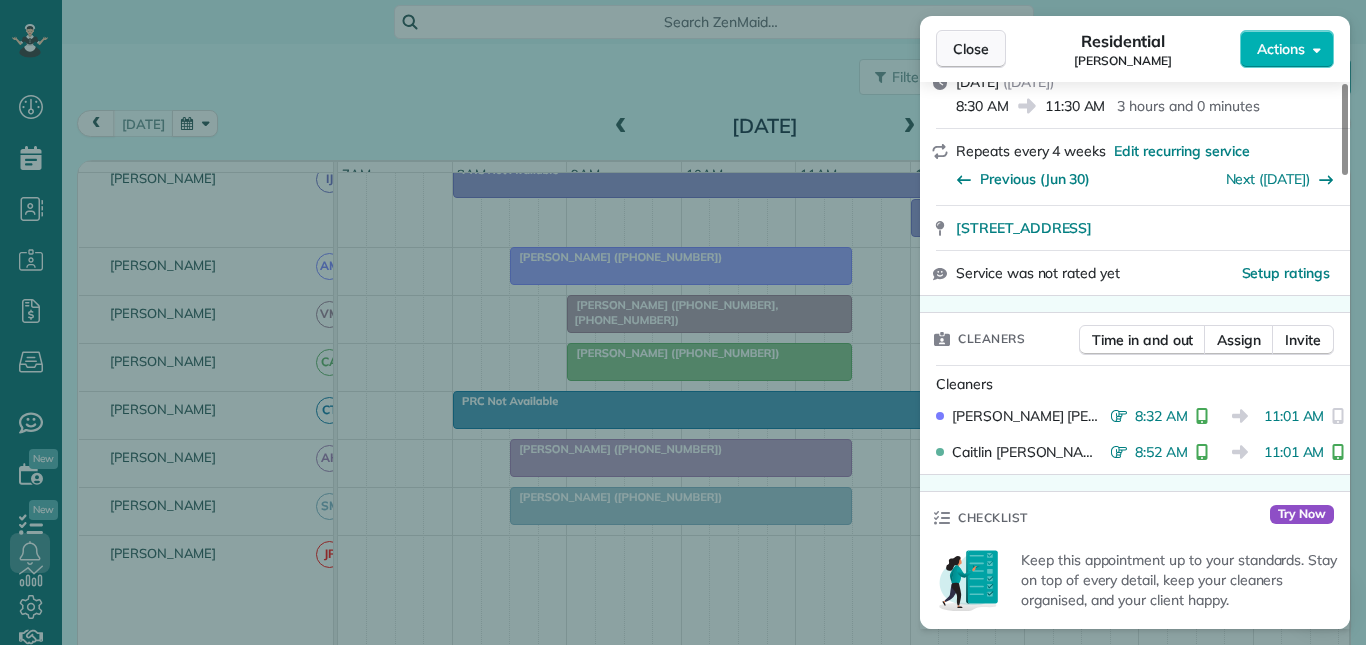 click on "Close" at bounding box center [971, 49] 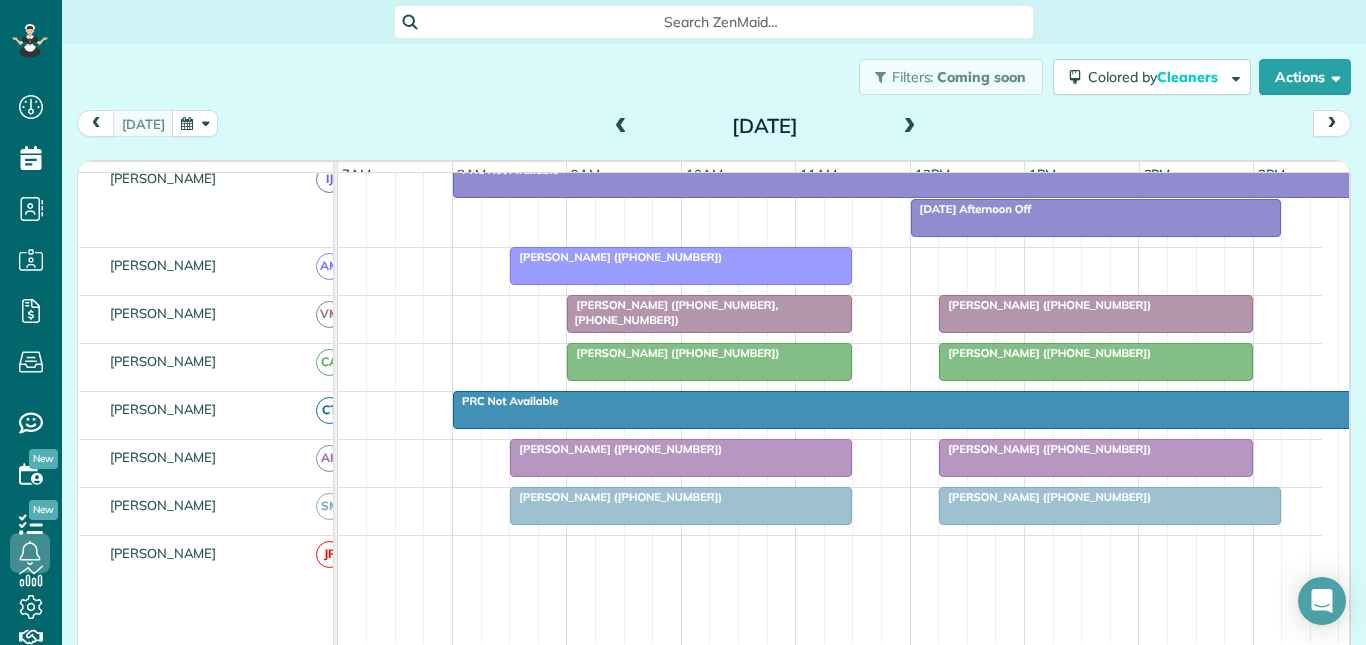 click on "[PERSON_NAME] ([PHONE_NUMBER])" at bounding box center (1045, 305) 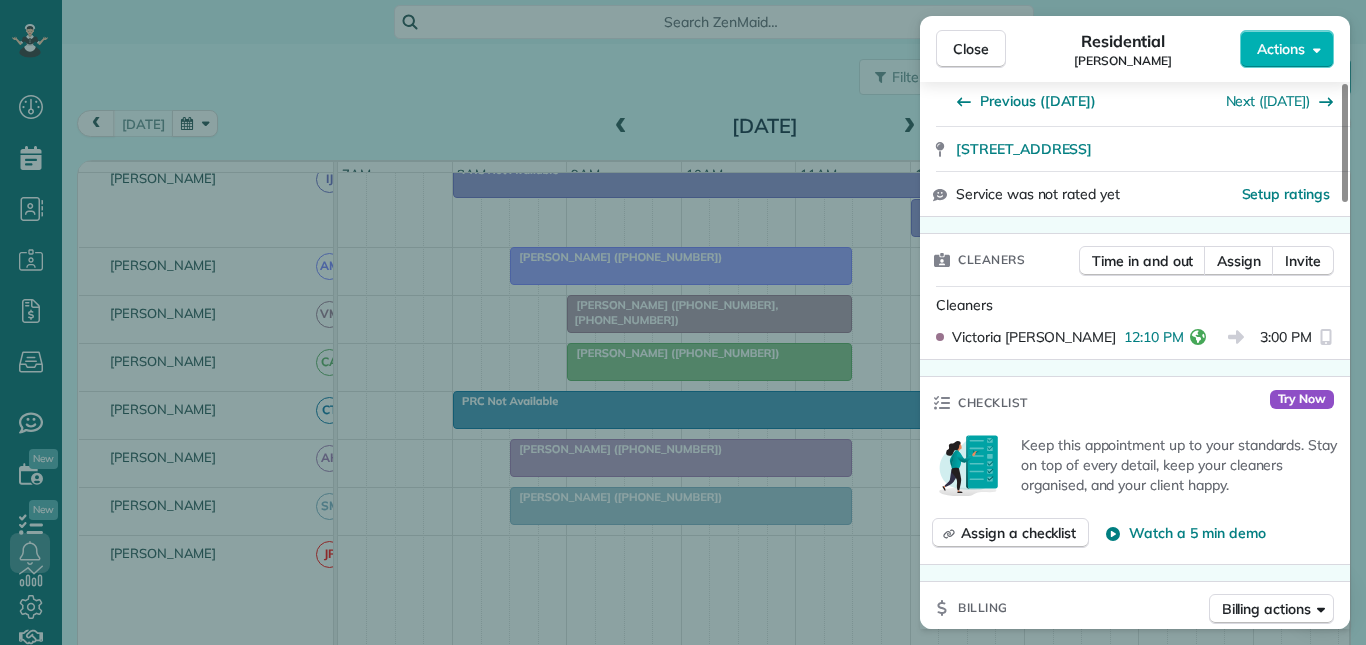 scroll, scrollTop: 400, scrollLeft: 0, axis: vertical 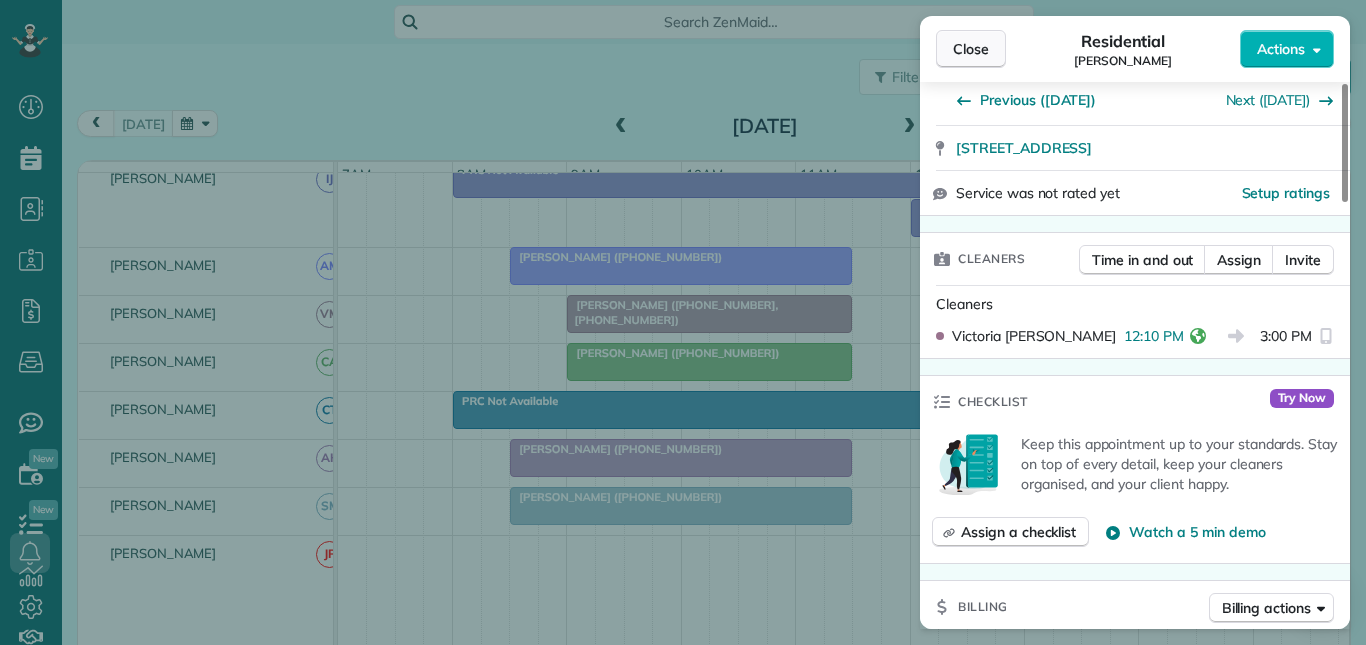 click on "Close" at bounding box center [971, 49] 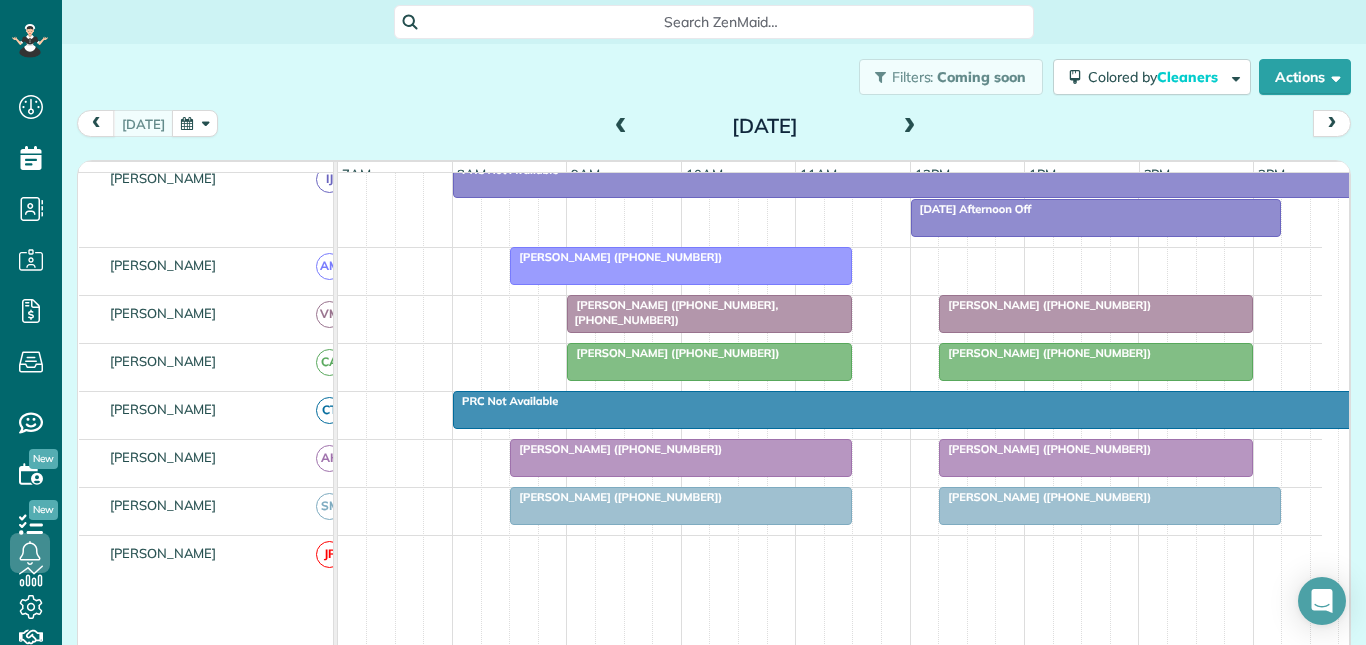 click at bounding box center (1096, 362) 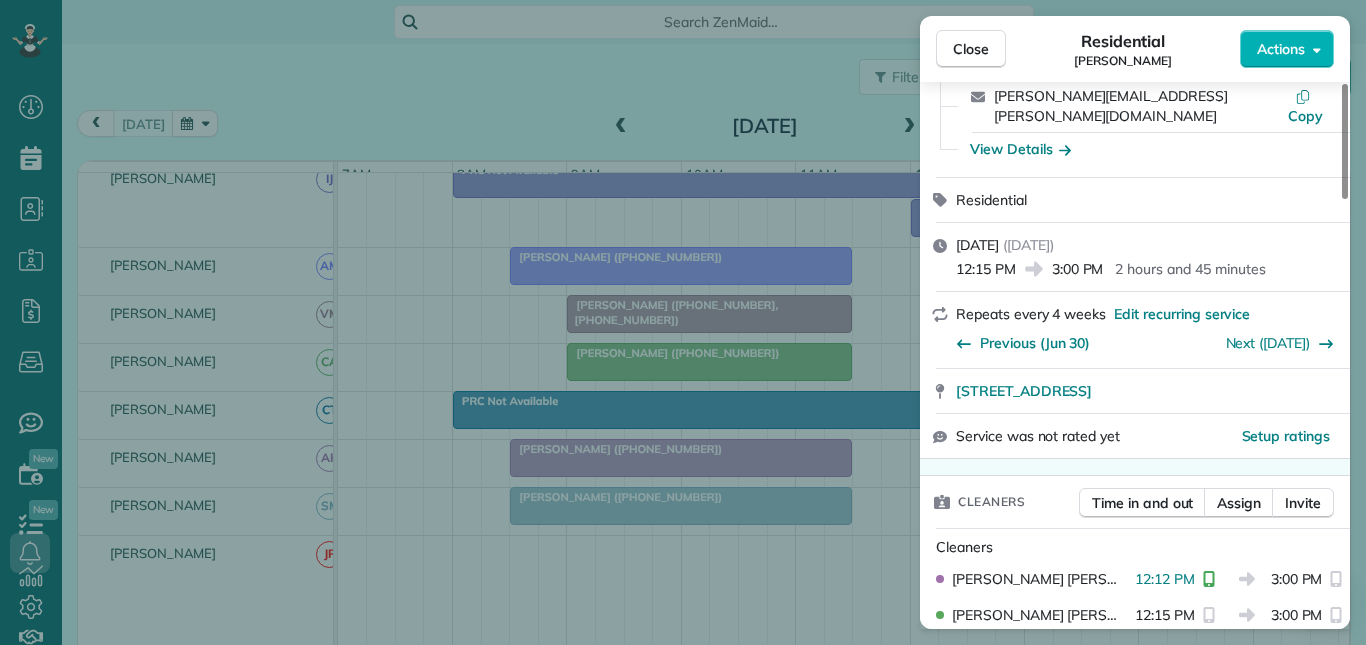 scroll, scrollTop: 400, scrollLeft: 0, axis: vertical 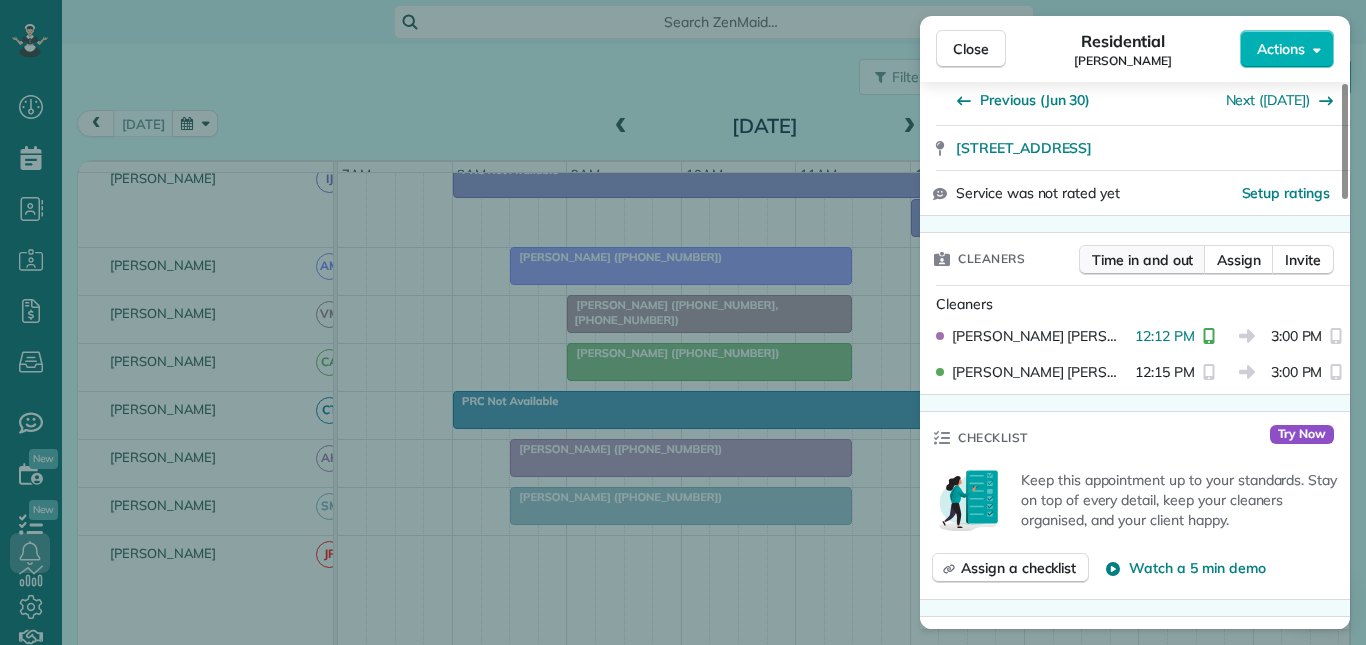 click on "Time in and out" at bounding box center [1142, 260] 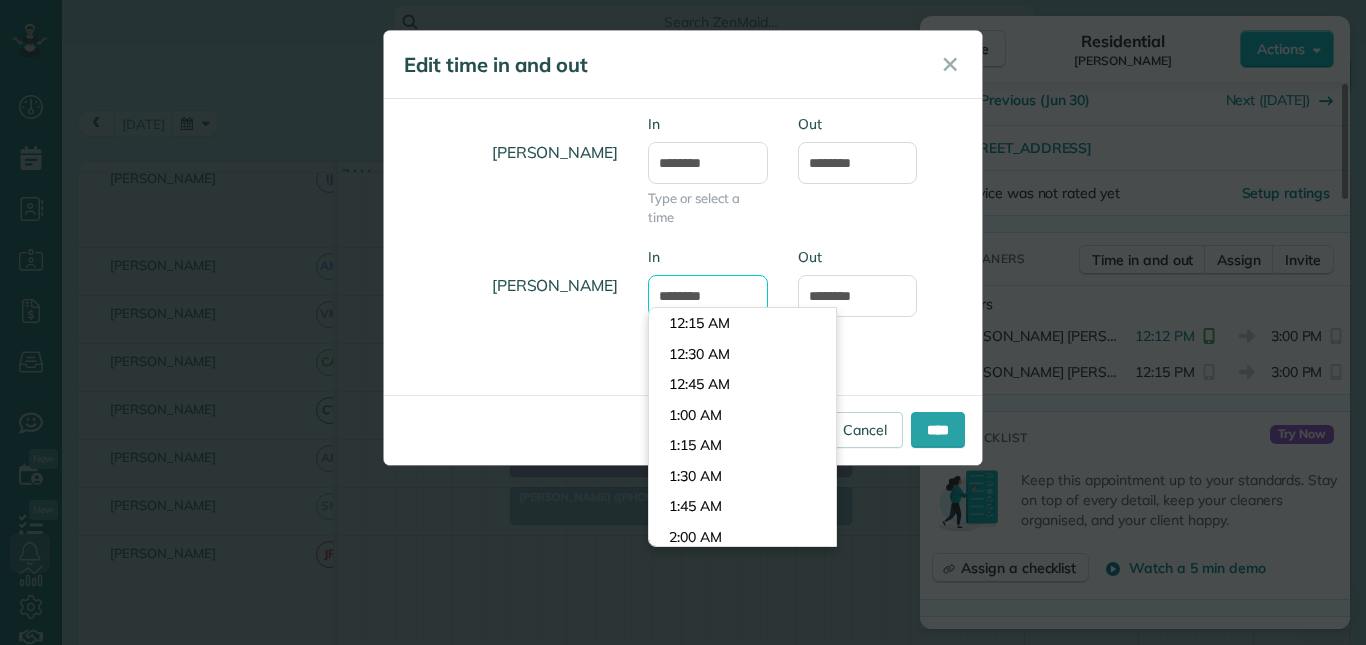 click on "********" at bounding box center (708, 296) 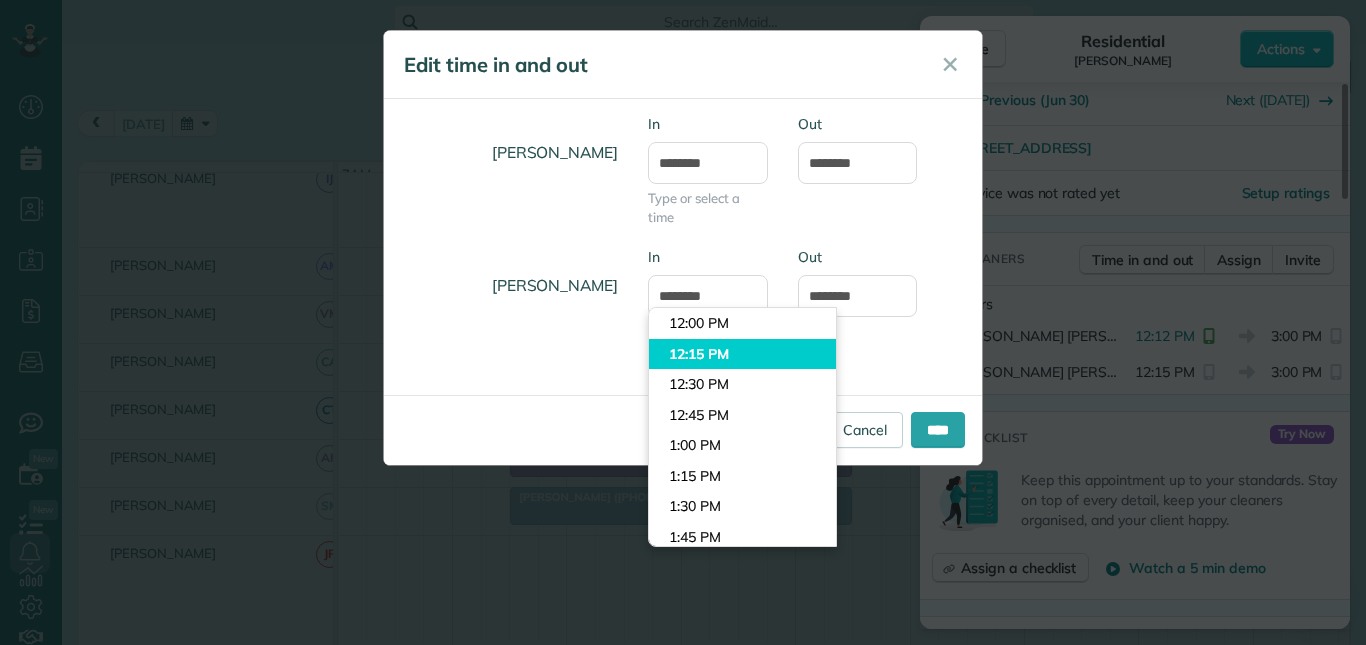 click on "12:15 PM" at bounding box center (742, 354) 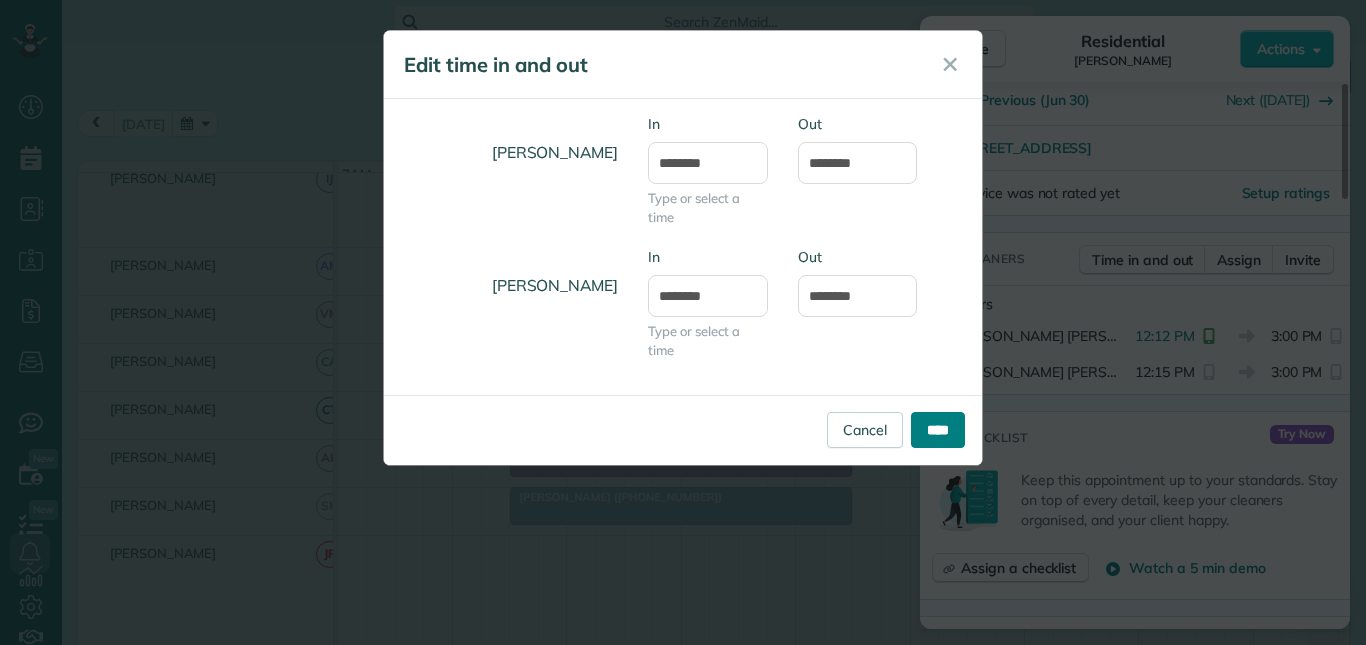 click on "****" at bounding box center [938, 430] 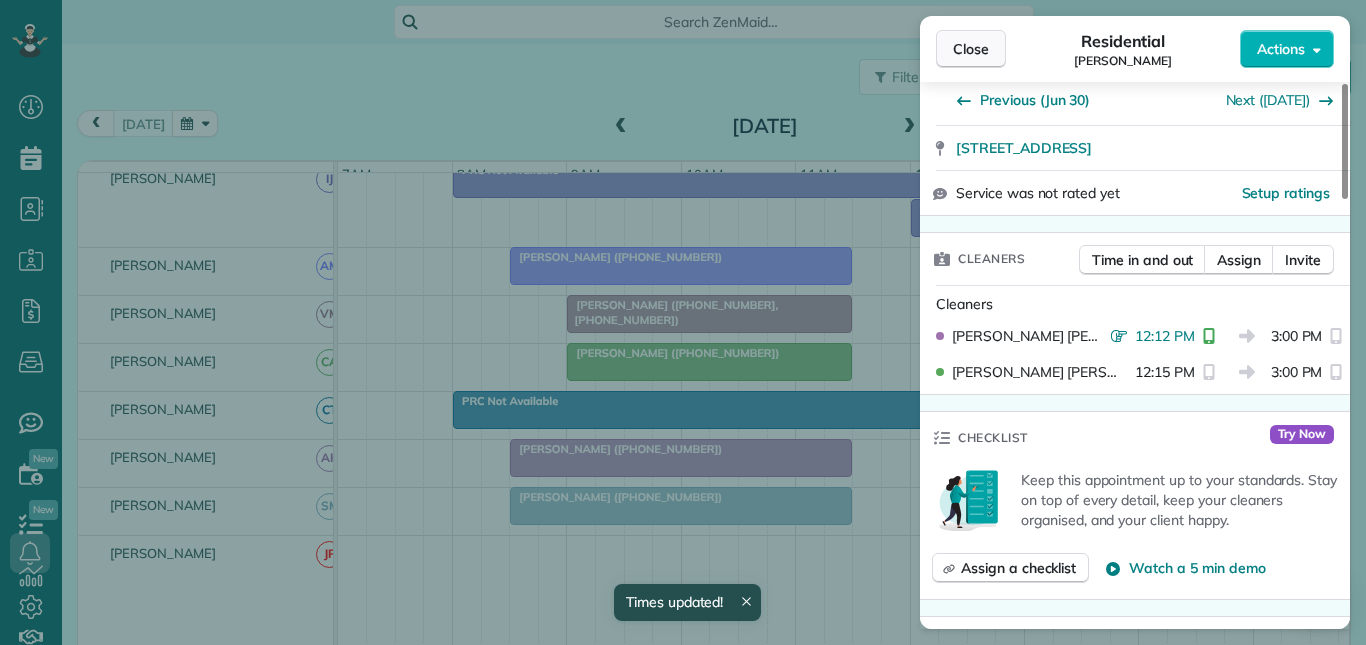 click on "Close" at bounding box center [971, 49] 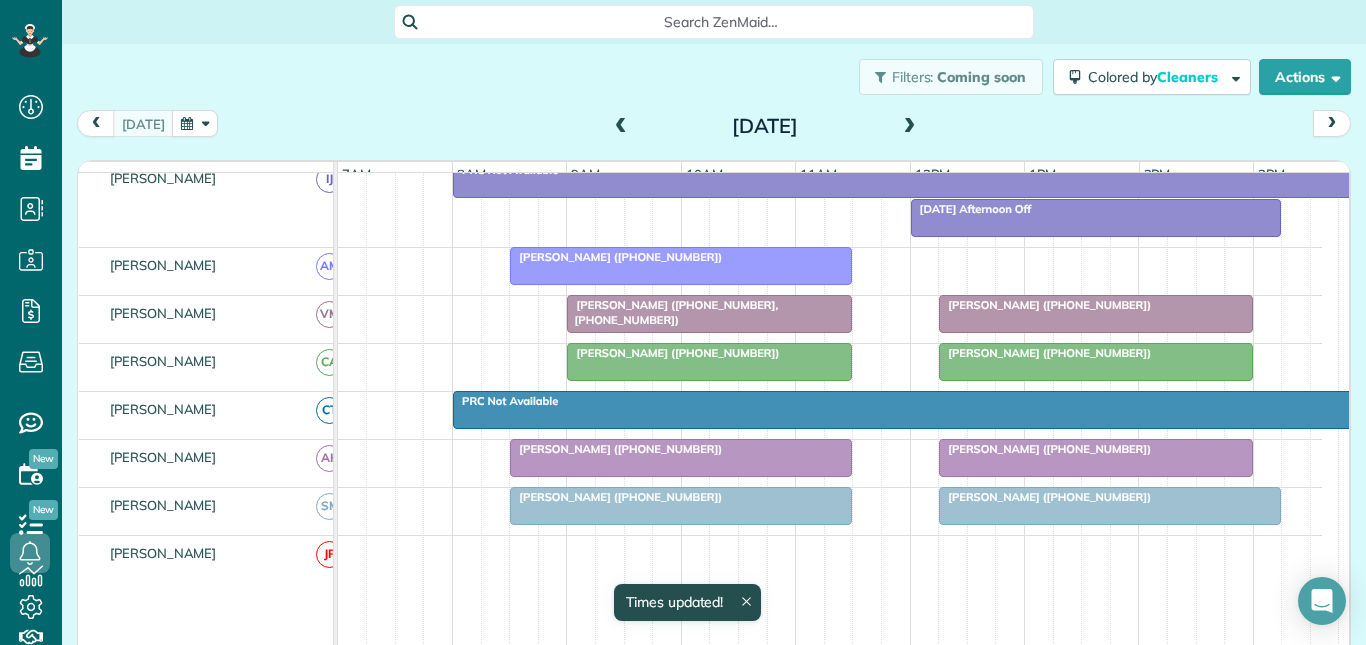 click at bounding box center (681, 458) 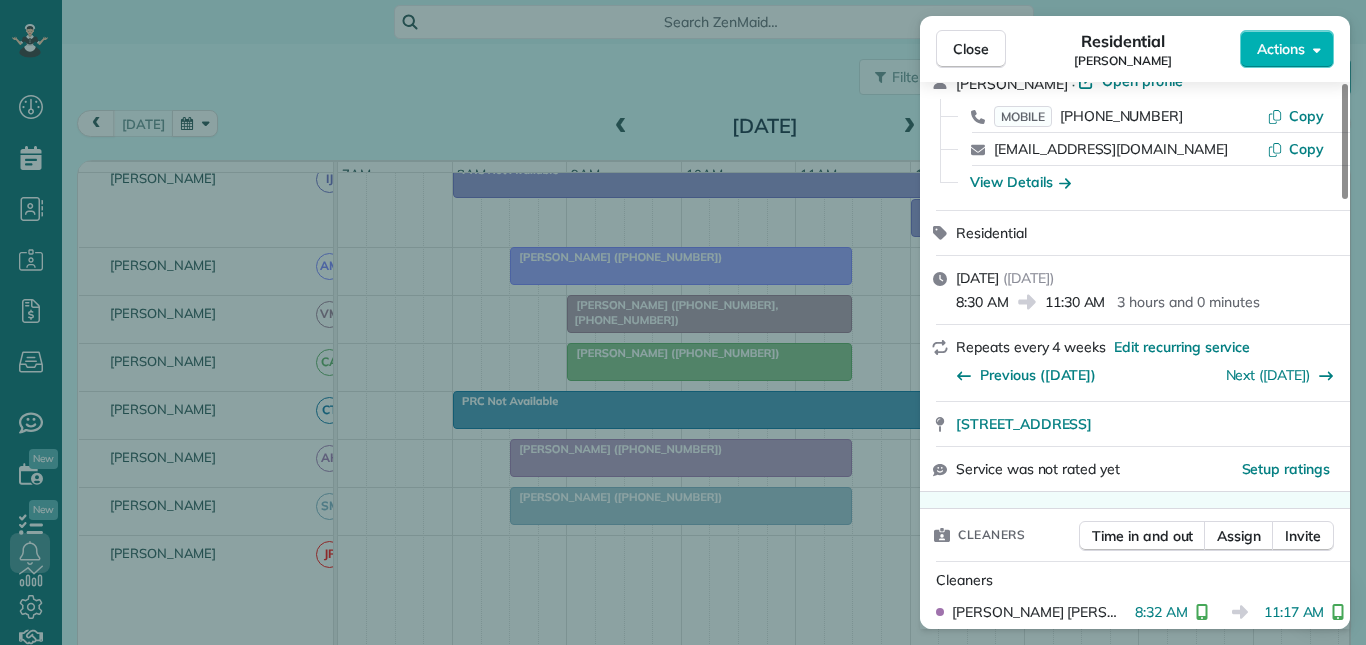 scroll, scrollTop: 300, scrollLeft: 0, axis: vertical 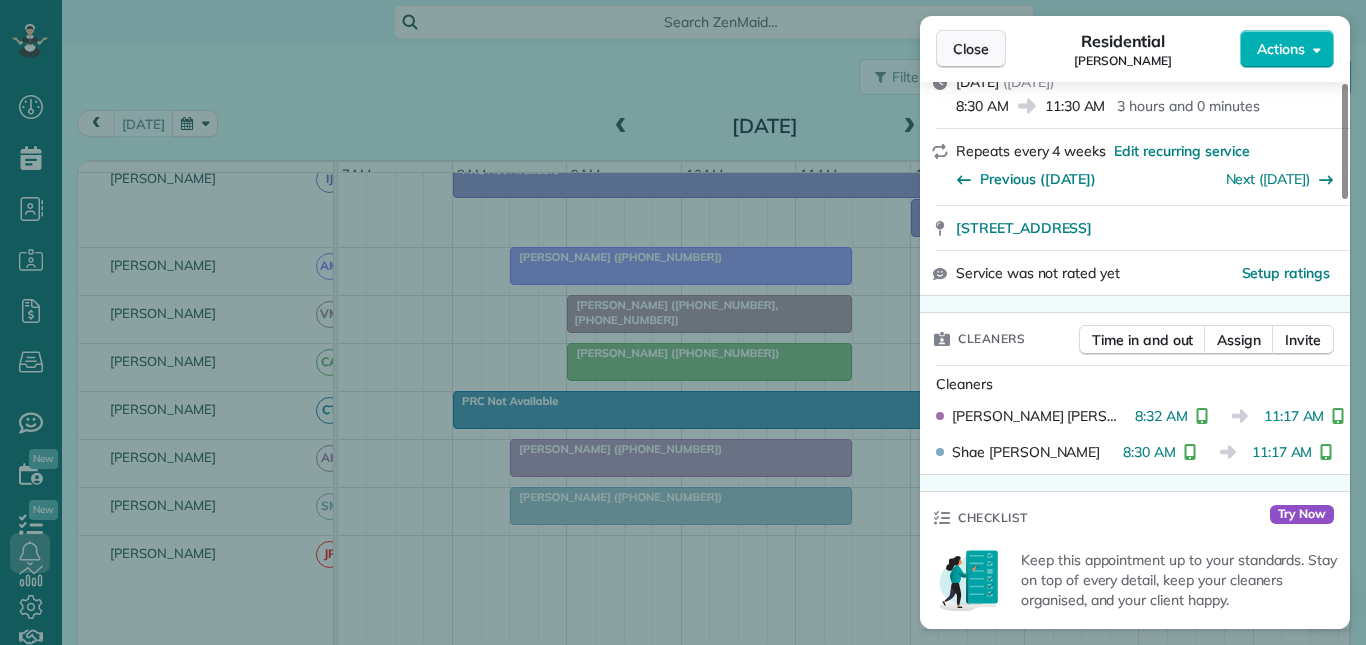 click on "Close" at bounding box center (971, 49) 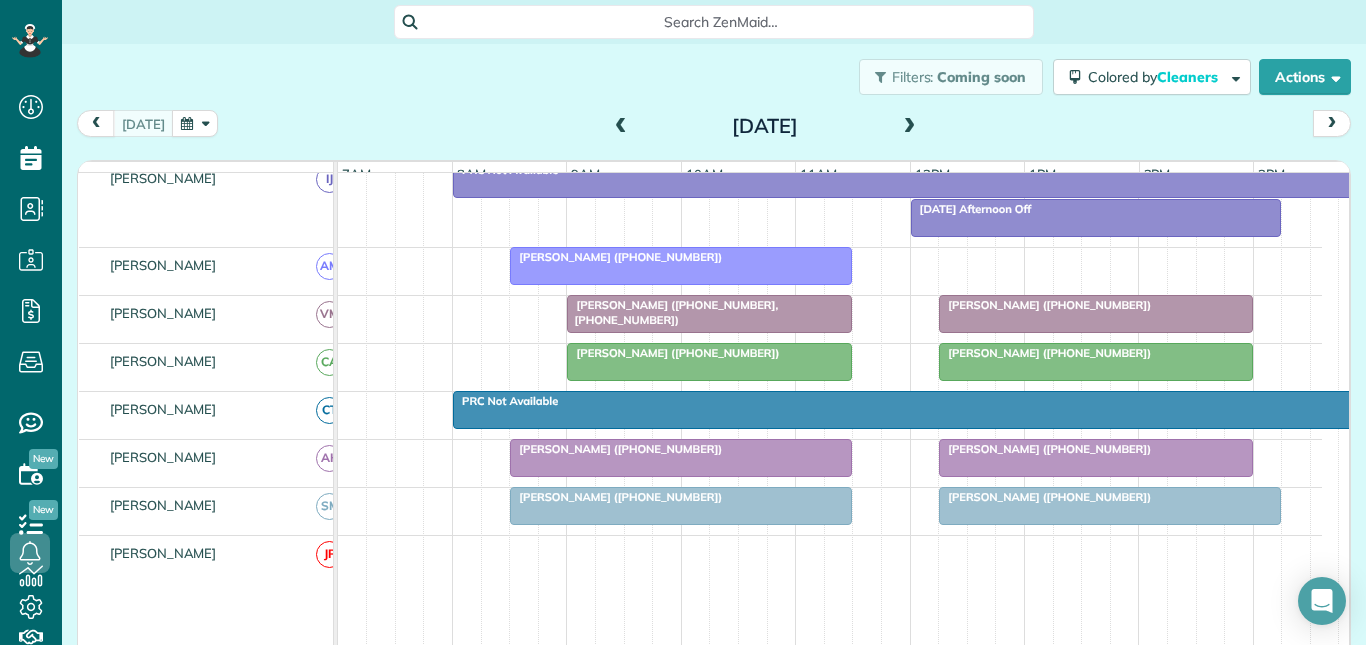 click at bounding box center [1110, 506] 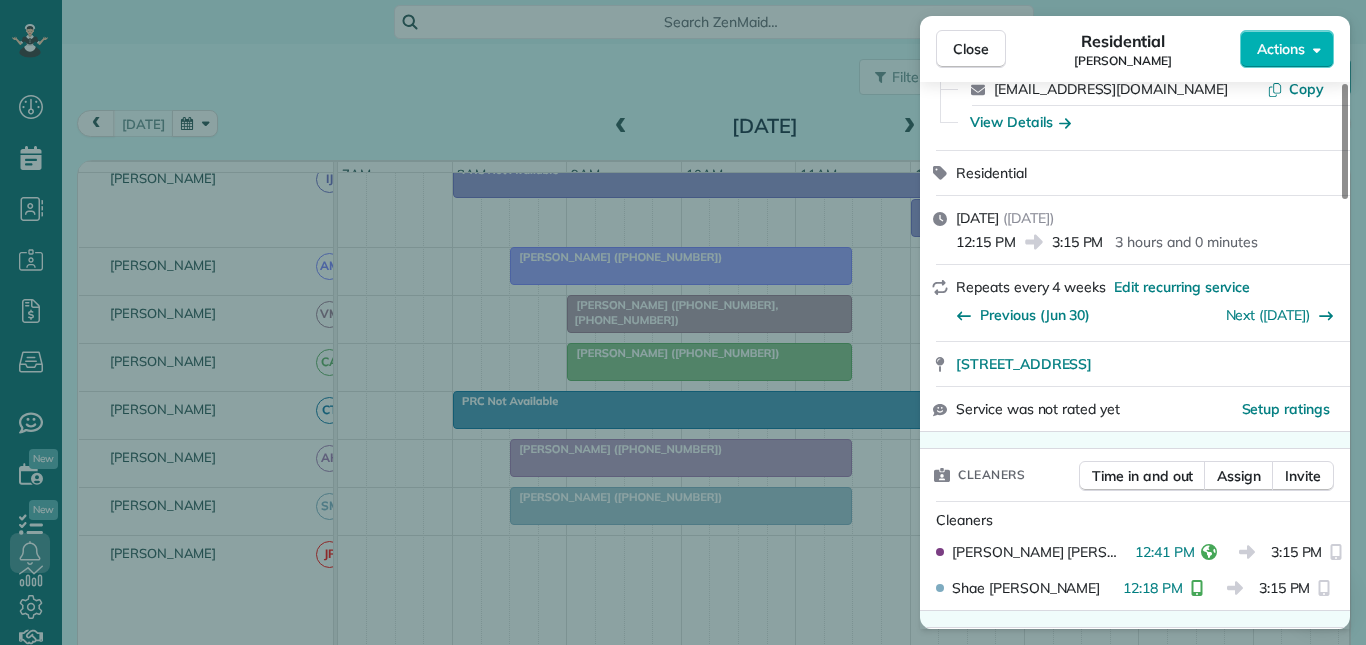 scroll, scrollTop: 300, scrollLeft: 0, axis: vertical 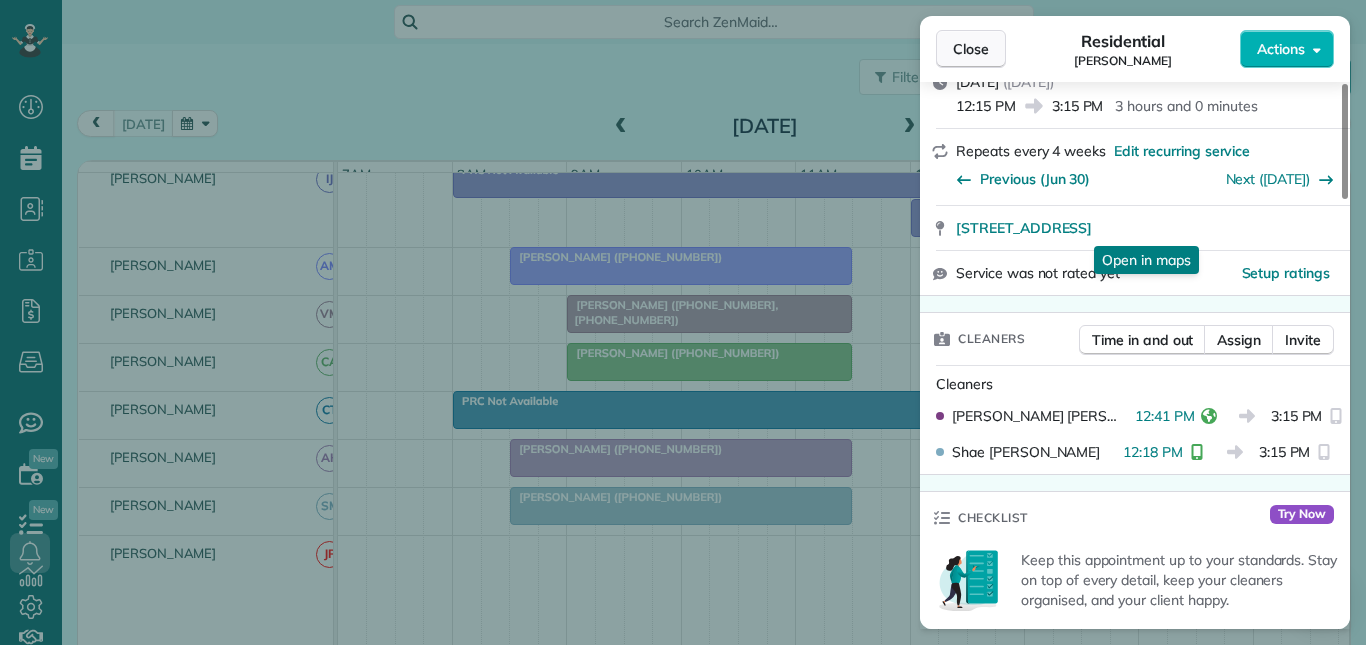 click on "Close" at bounding box center (971, 49) 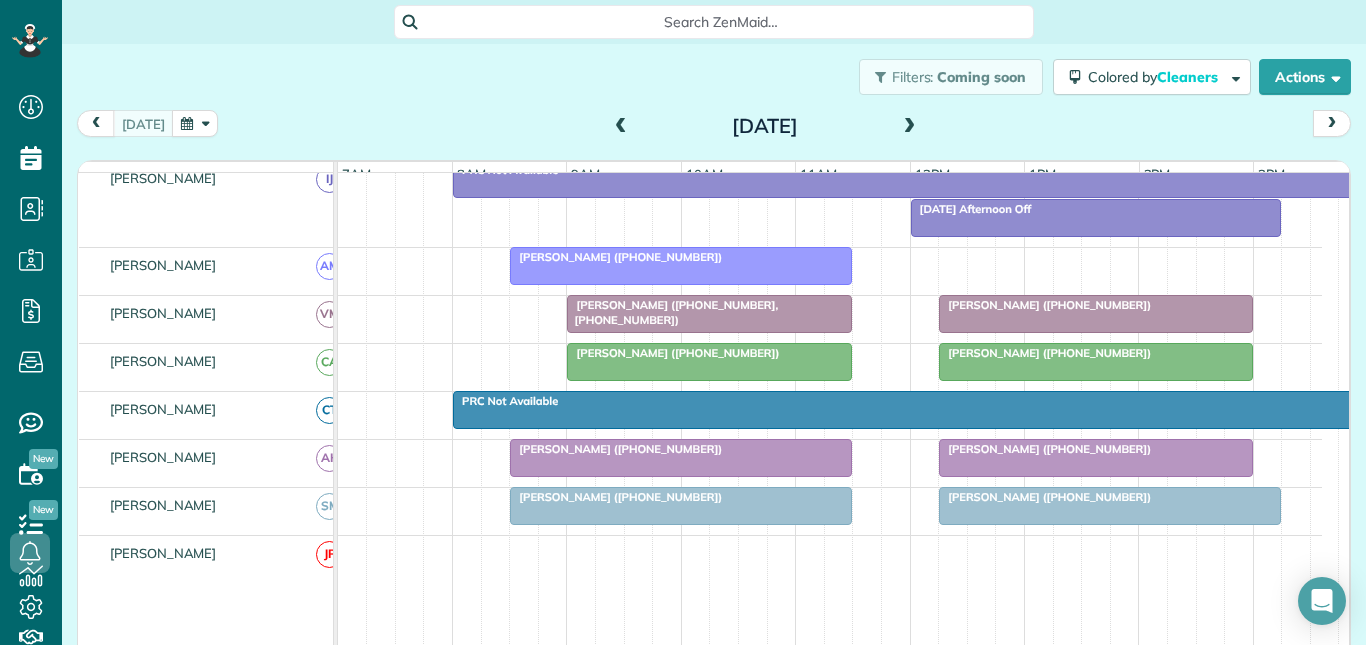 click at bounding box center [1096, 458] 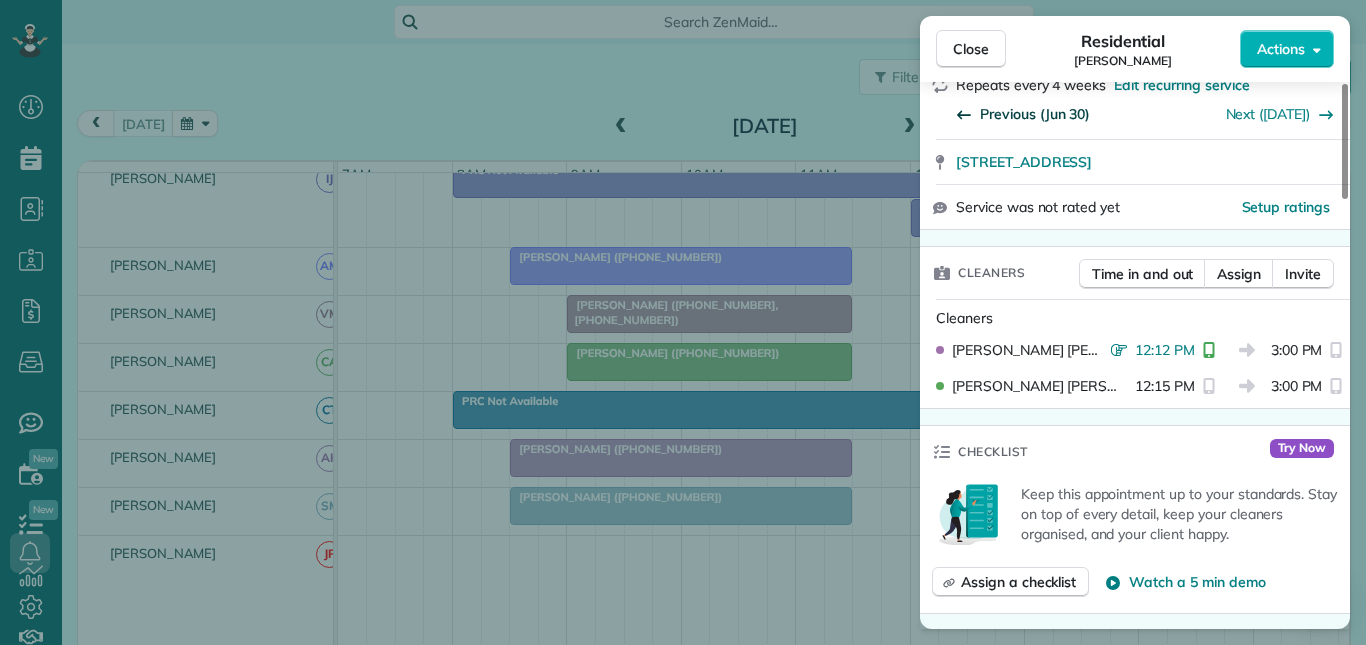 scroll, scrollTop: 400, scrollLeft: 0, axis: vertical 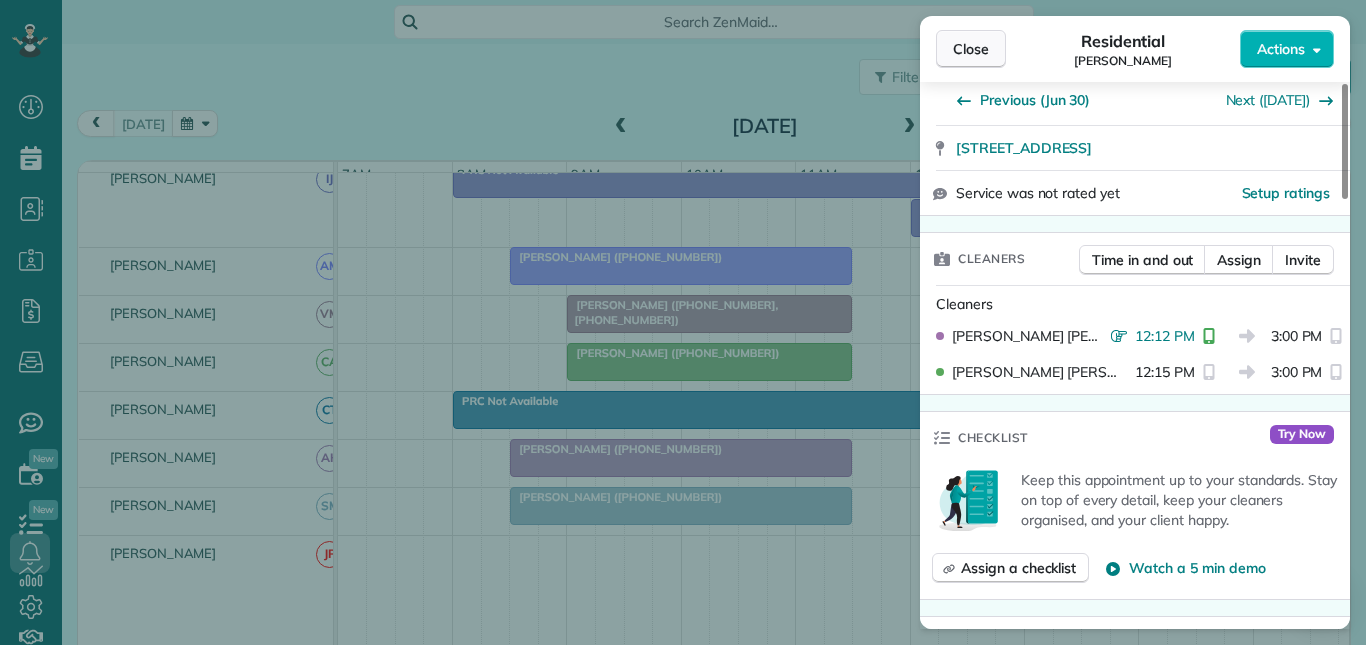 click on "Close" at bounding box center [971, 49] 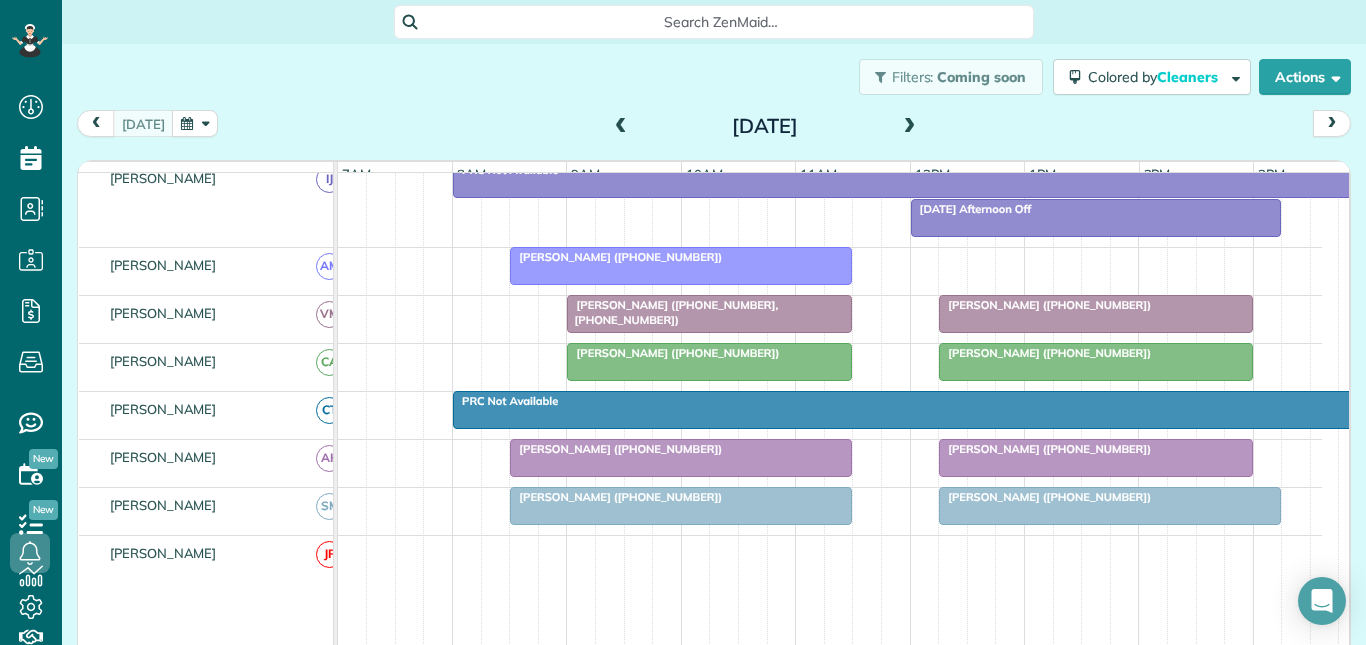 scroll, scrollTop: 0, scrollLeft: 0, axis: both 